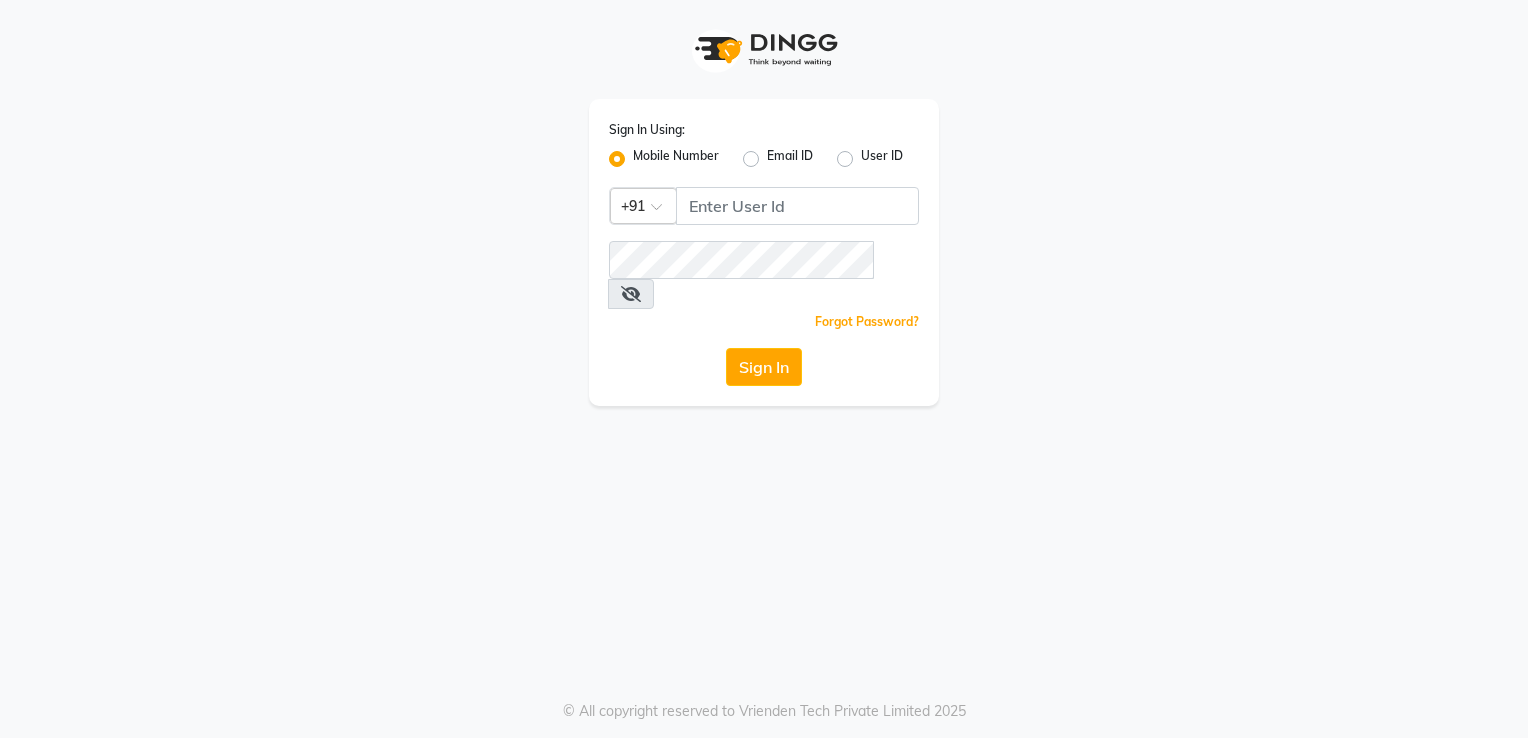 scroll, scrollTop: 0, scrollLeft: 0, axis: both 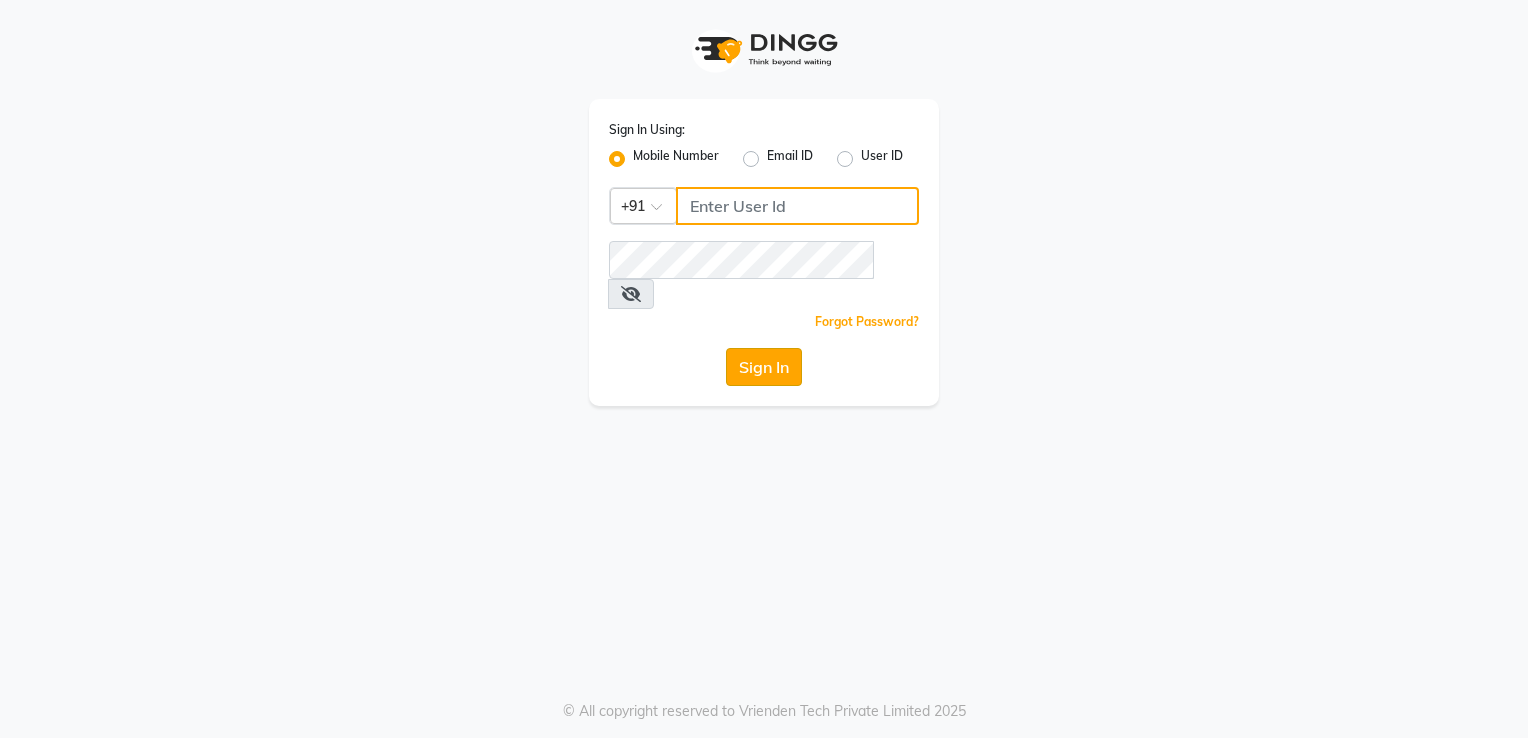 type on "6239163922" 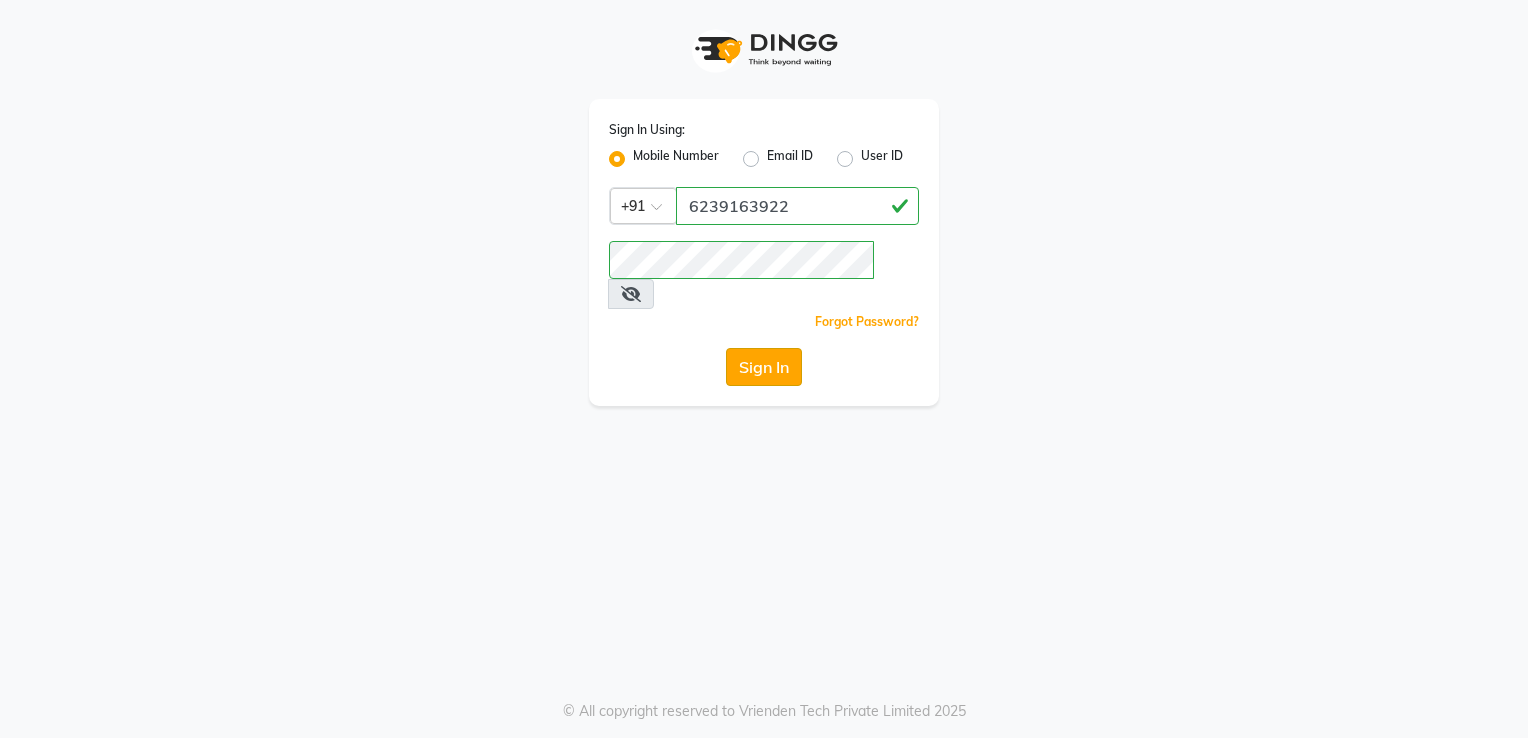 click on "Sign In" 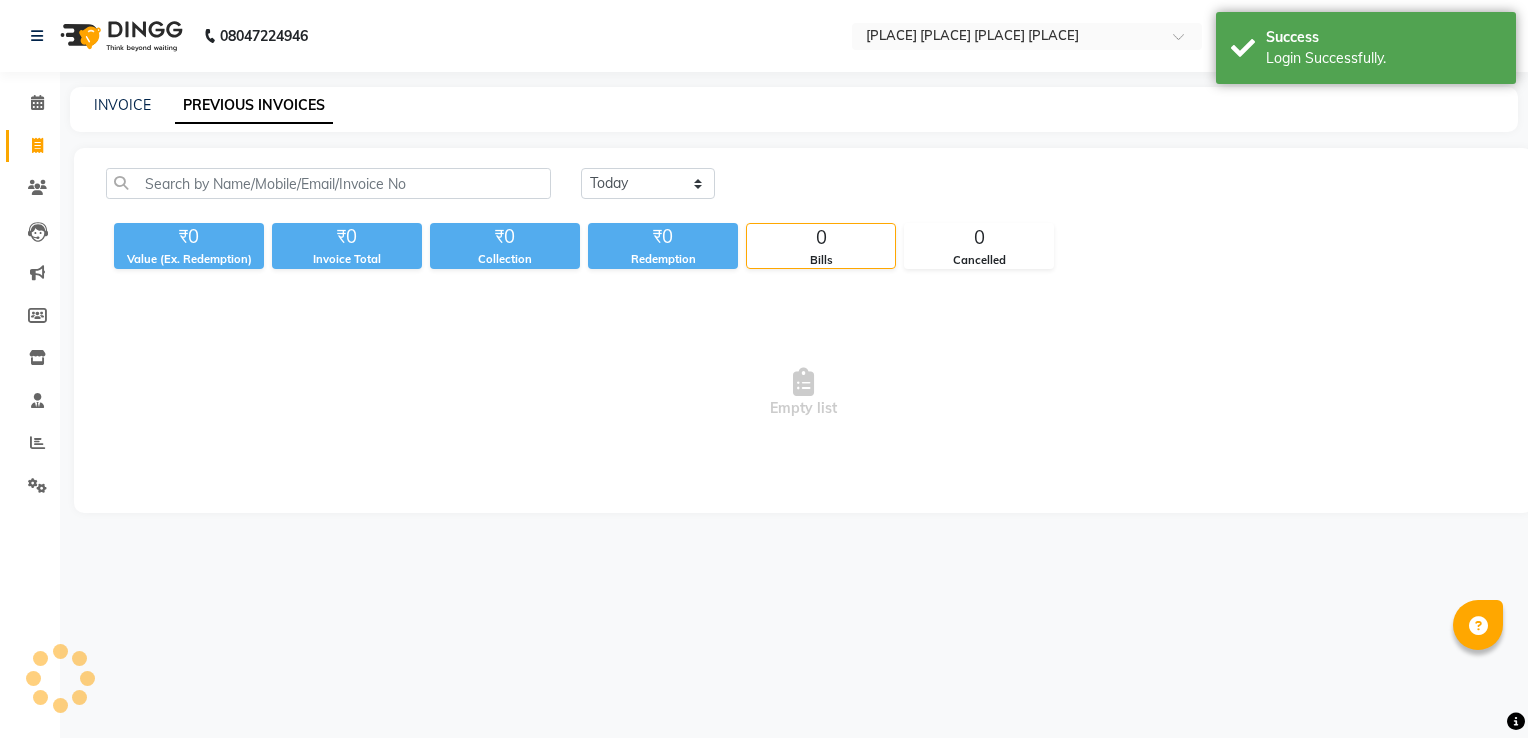 select on "en" 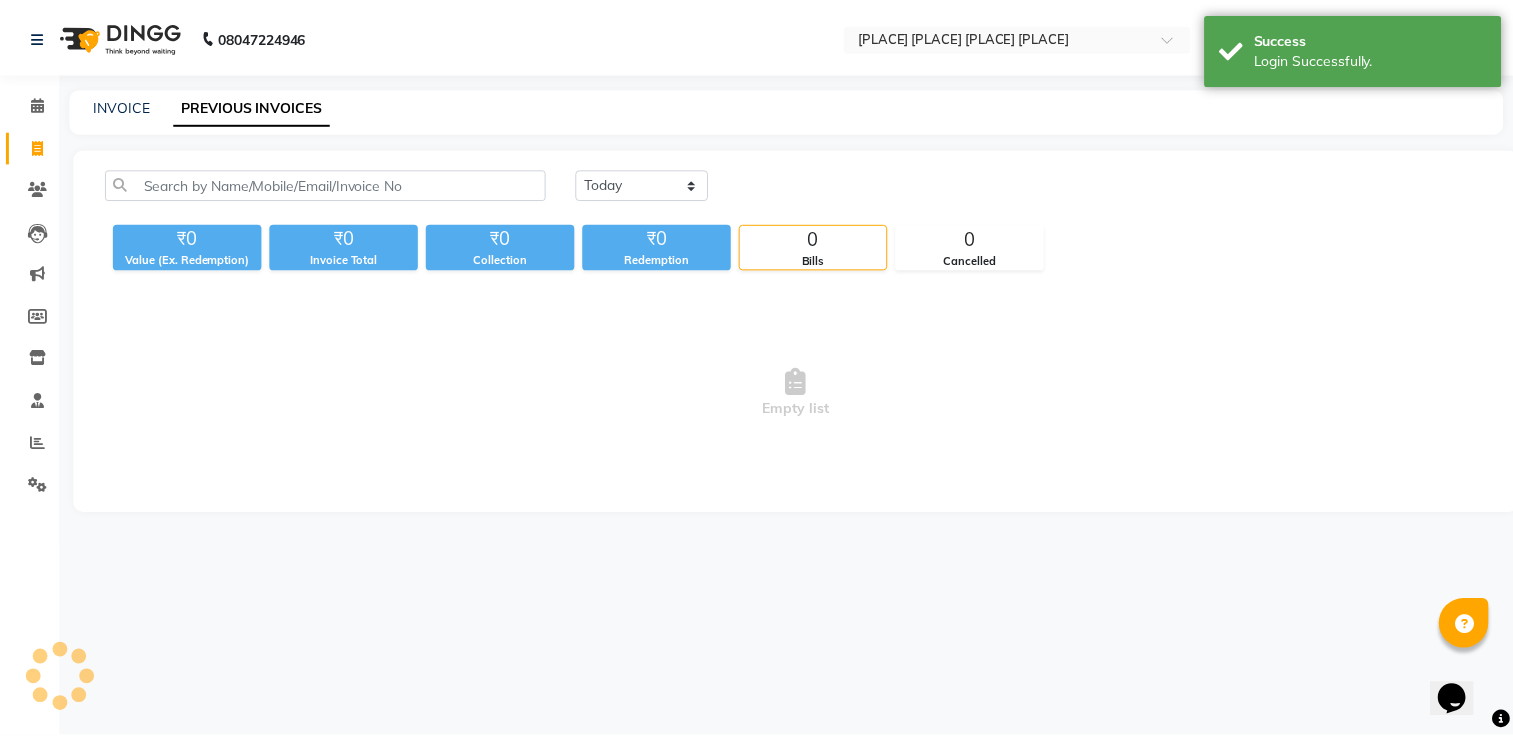 scroll, scrollTop: 0, scrollLeft: 0, axis: both 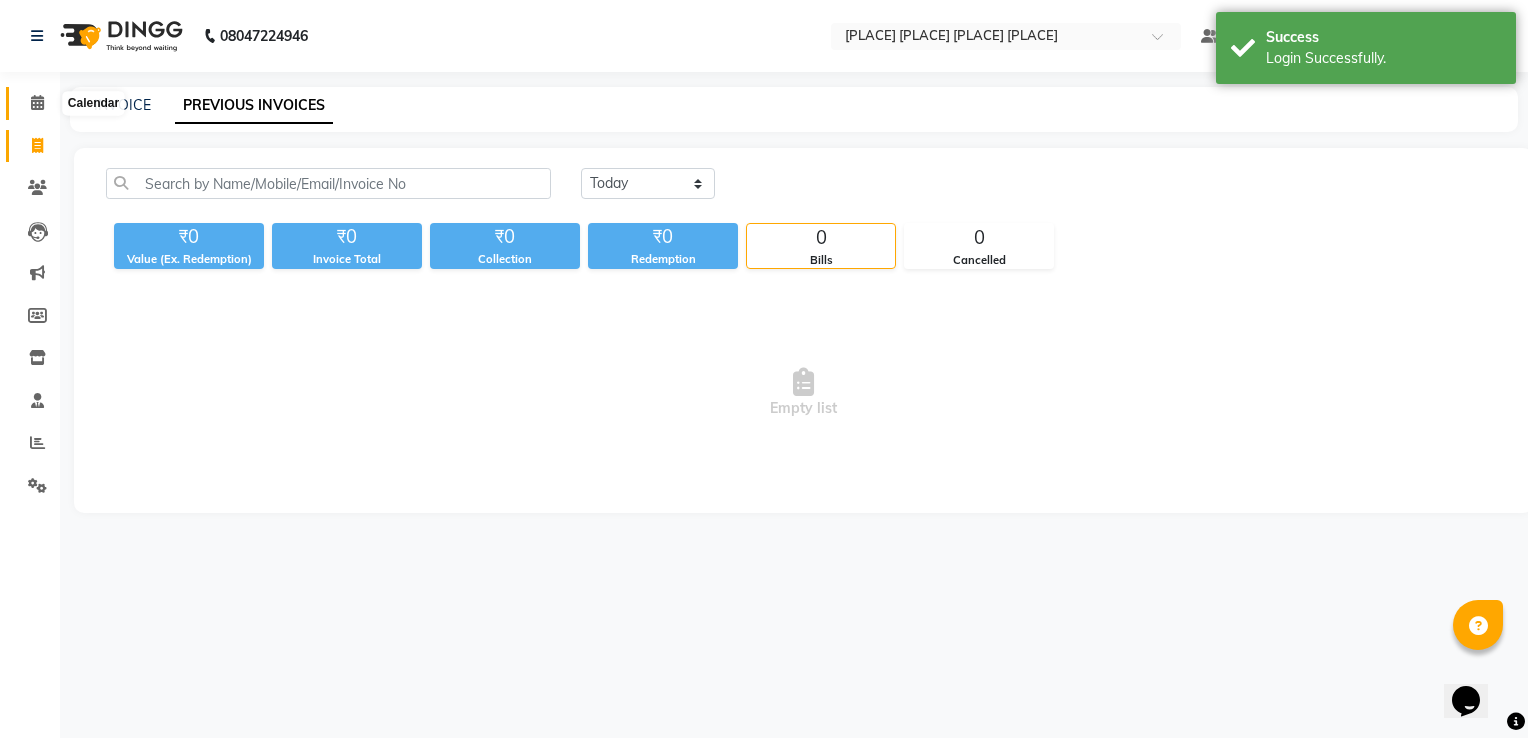click 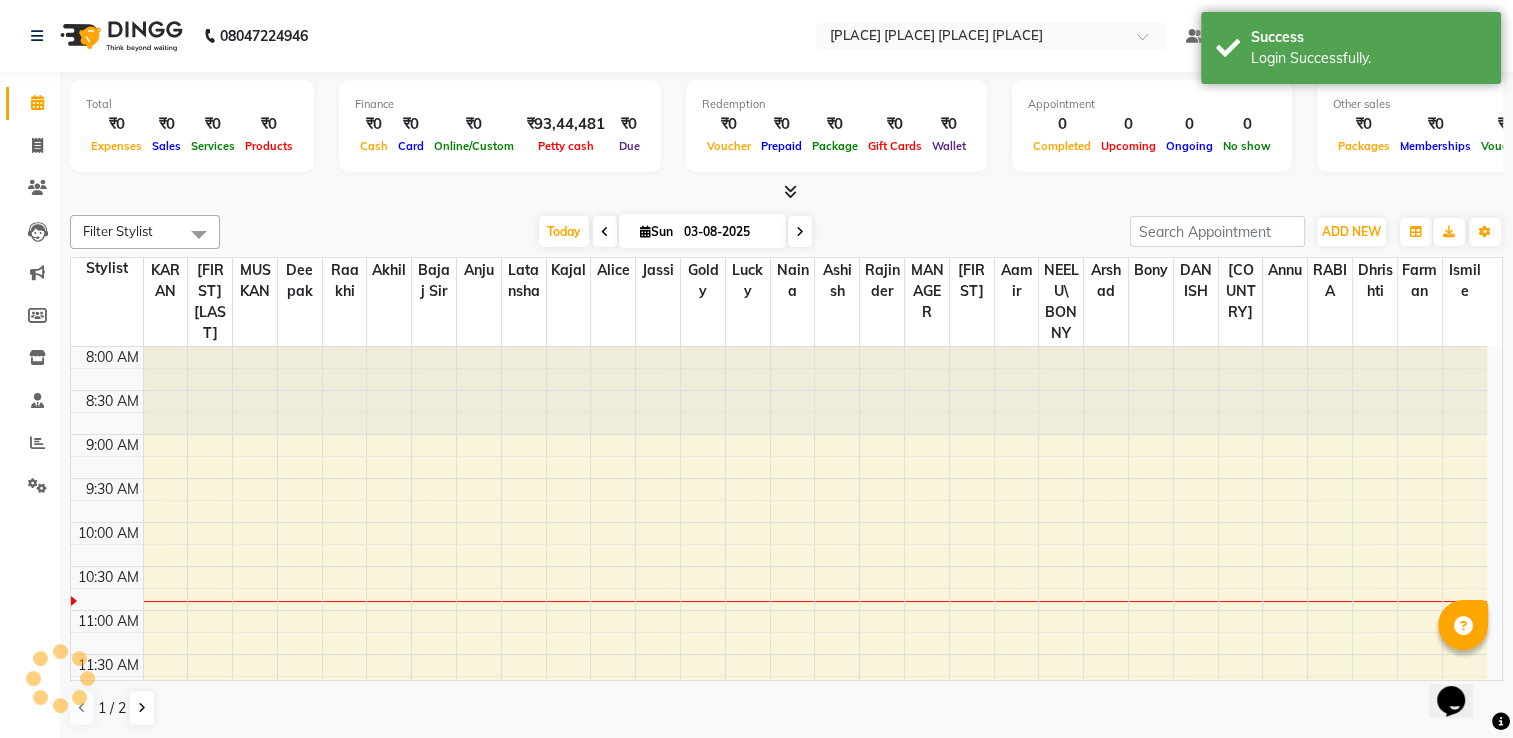 scroll, scrollTop: 0, scrollLeft: 0, axis: both 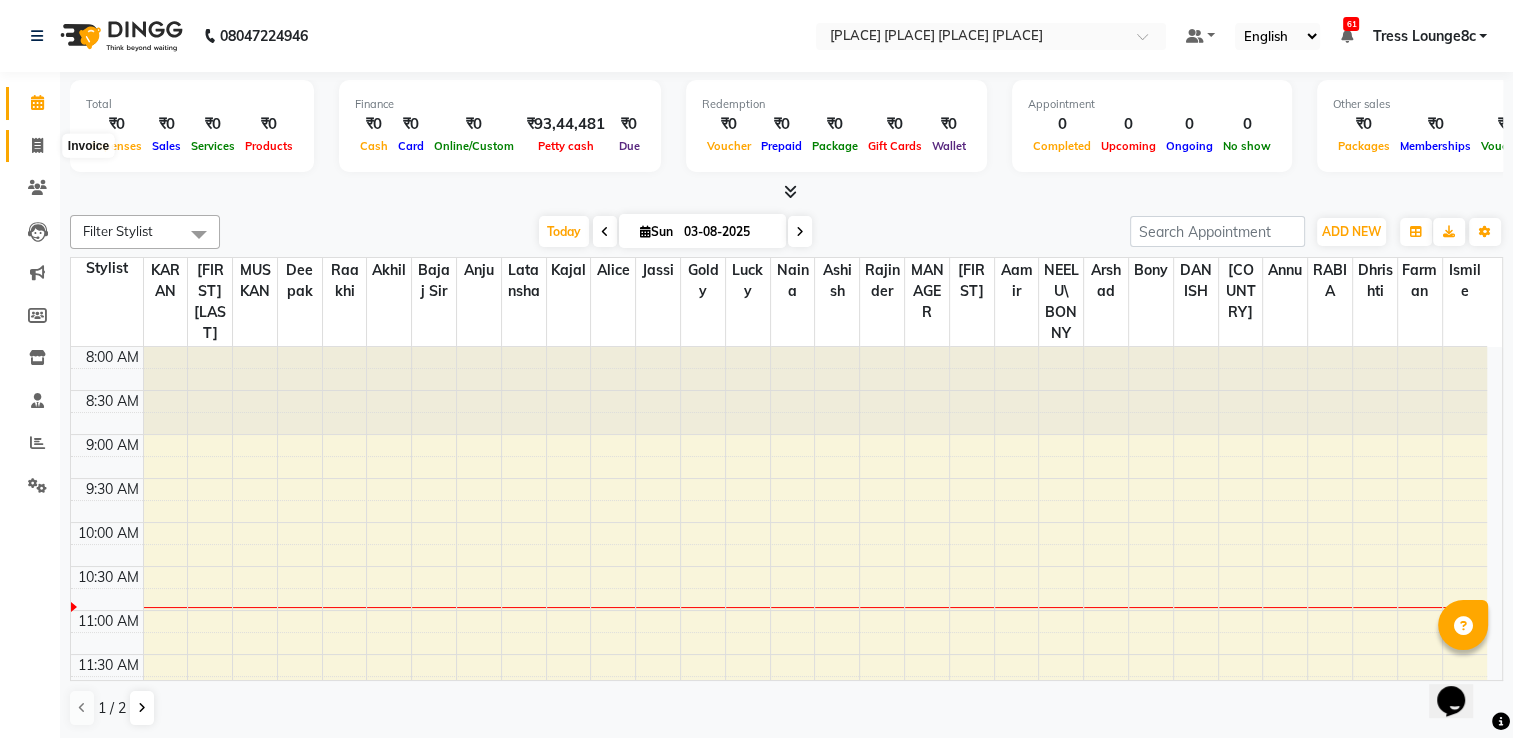 click 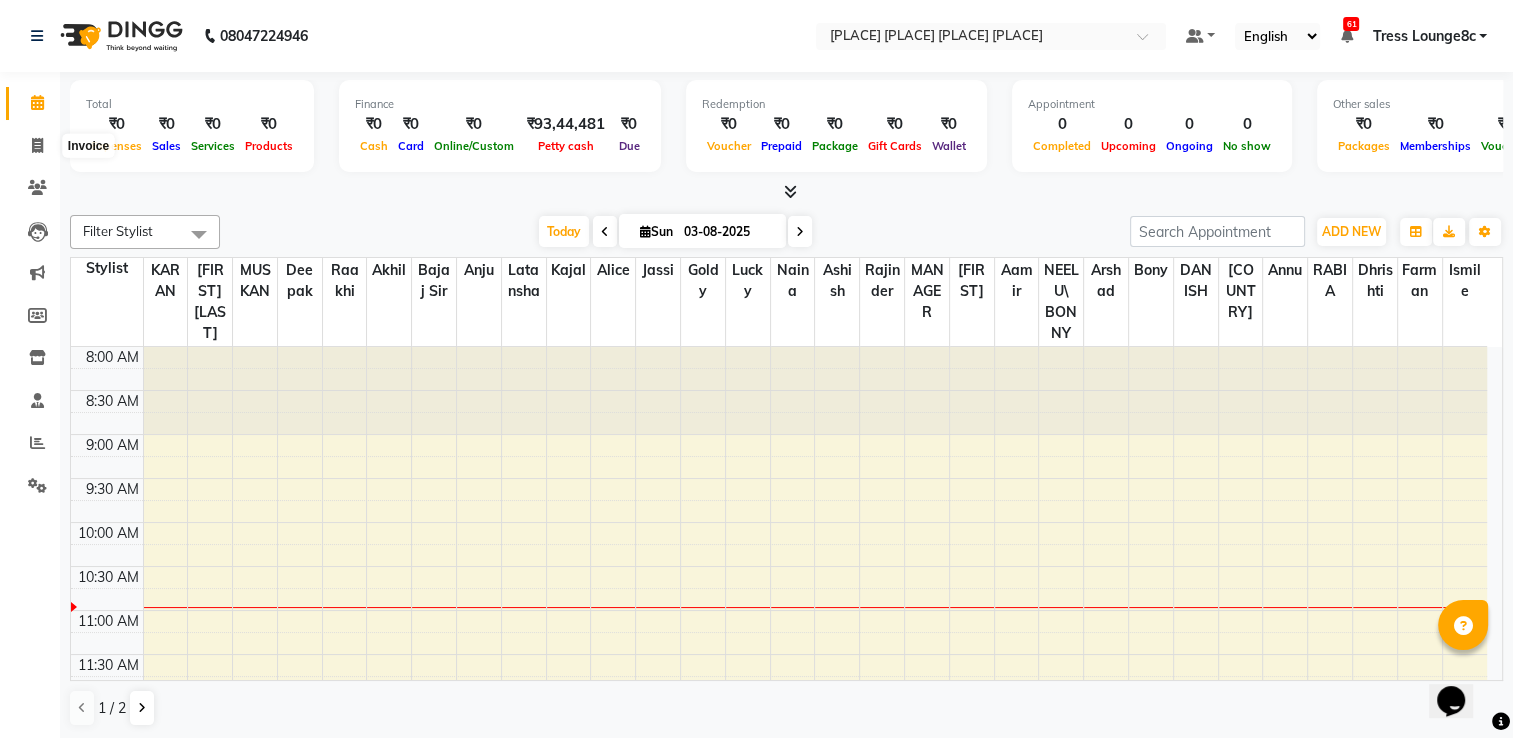 select on "service" 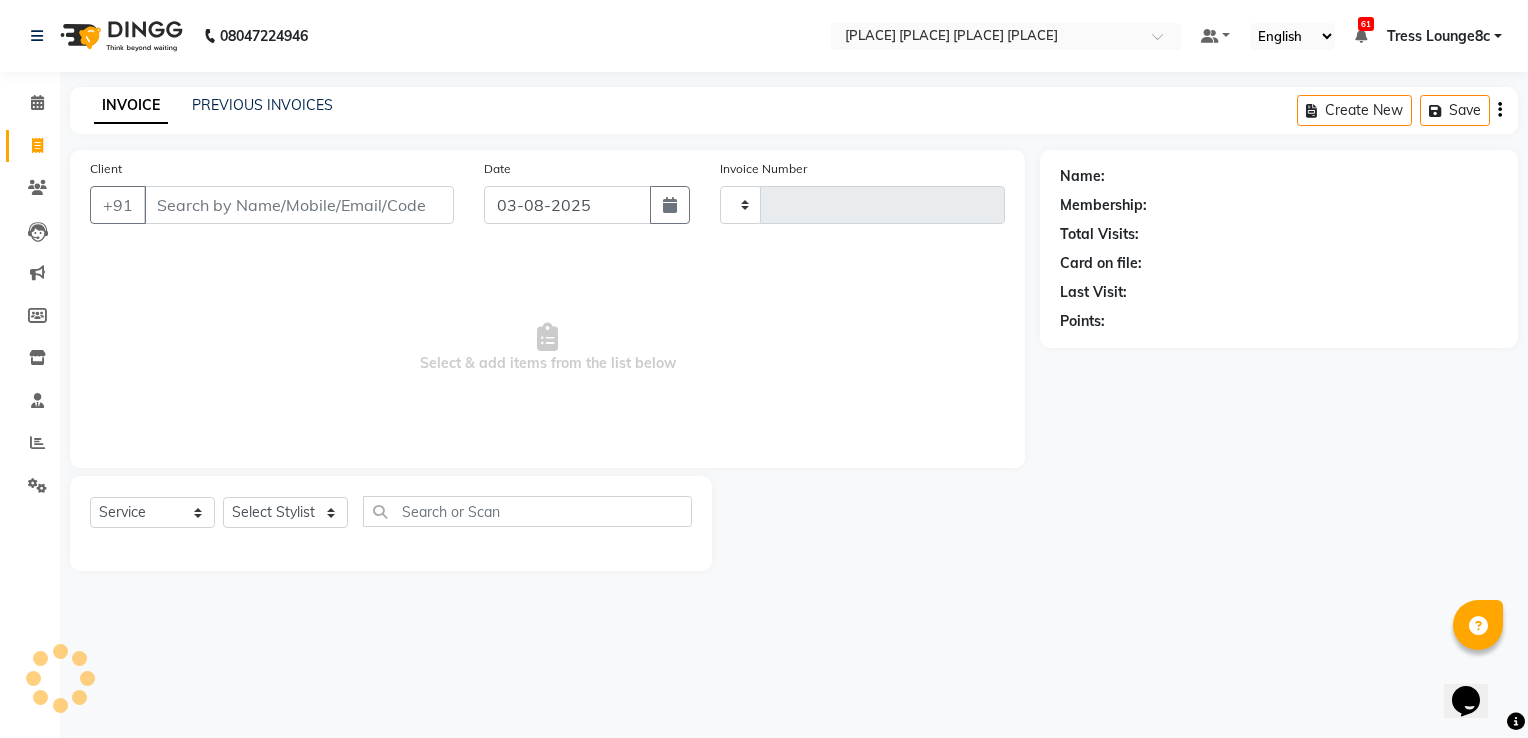type on "1875" 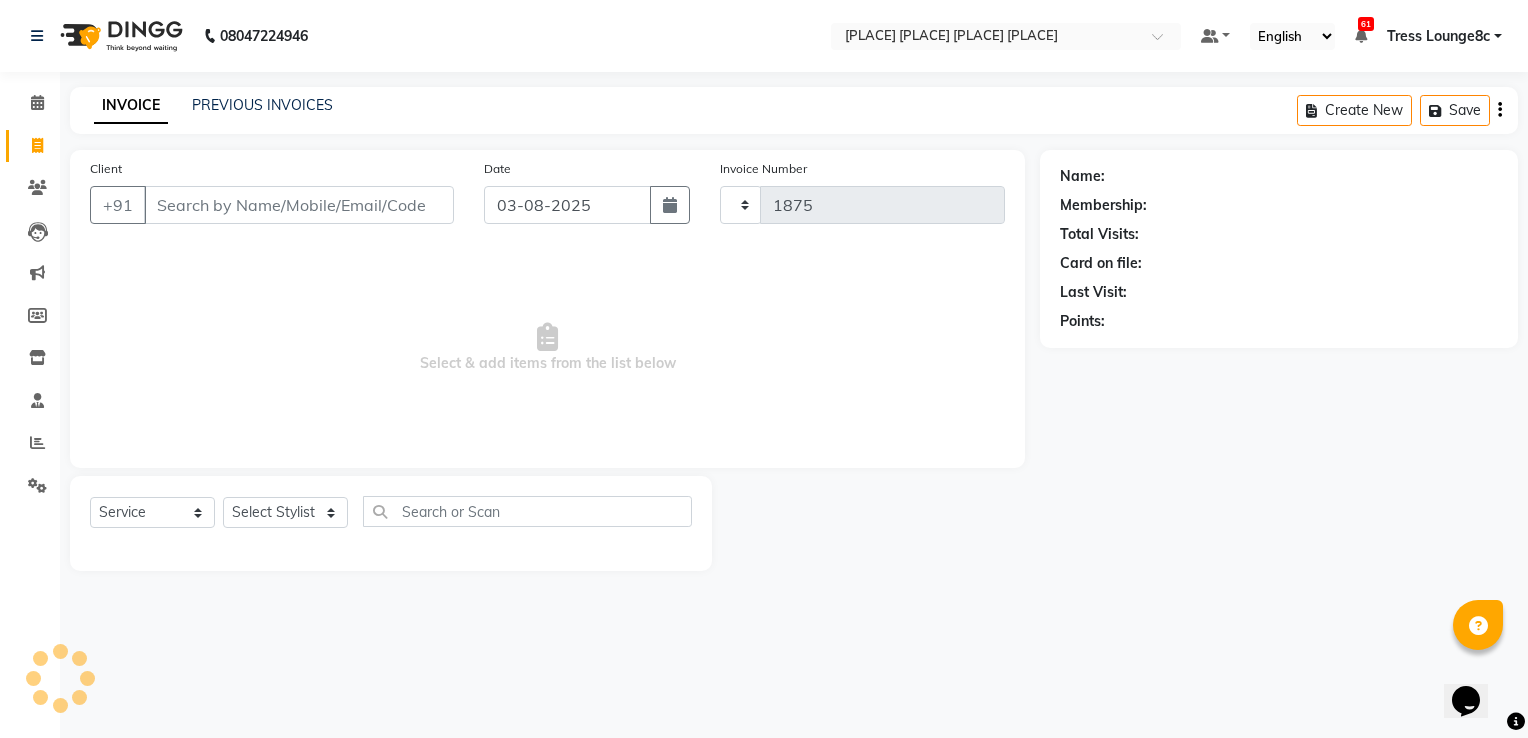 select on "5703" 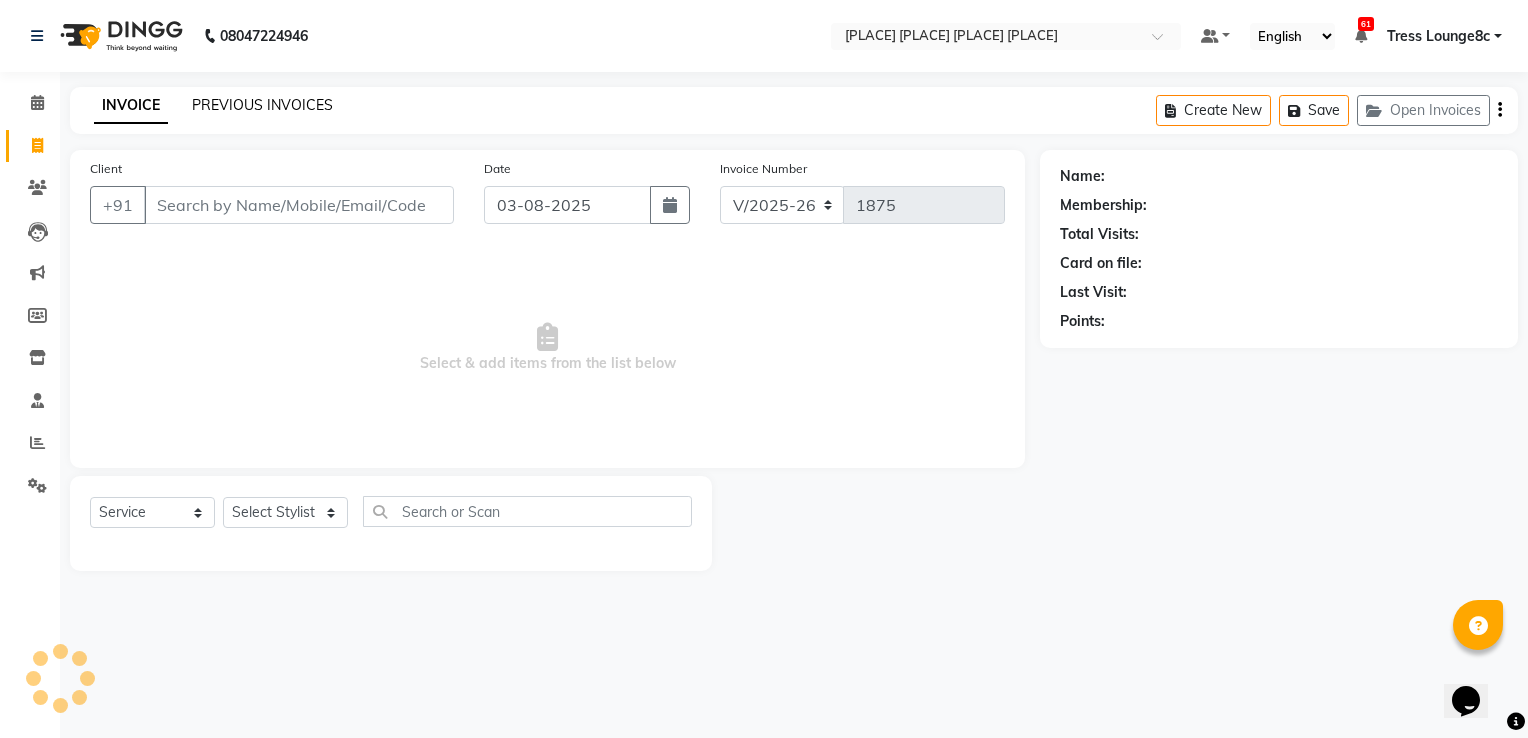 click on "PREVIOUS INVOICES" 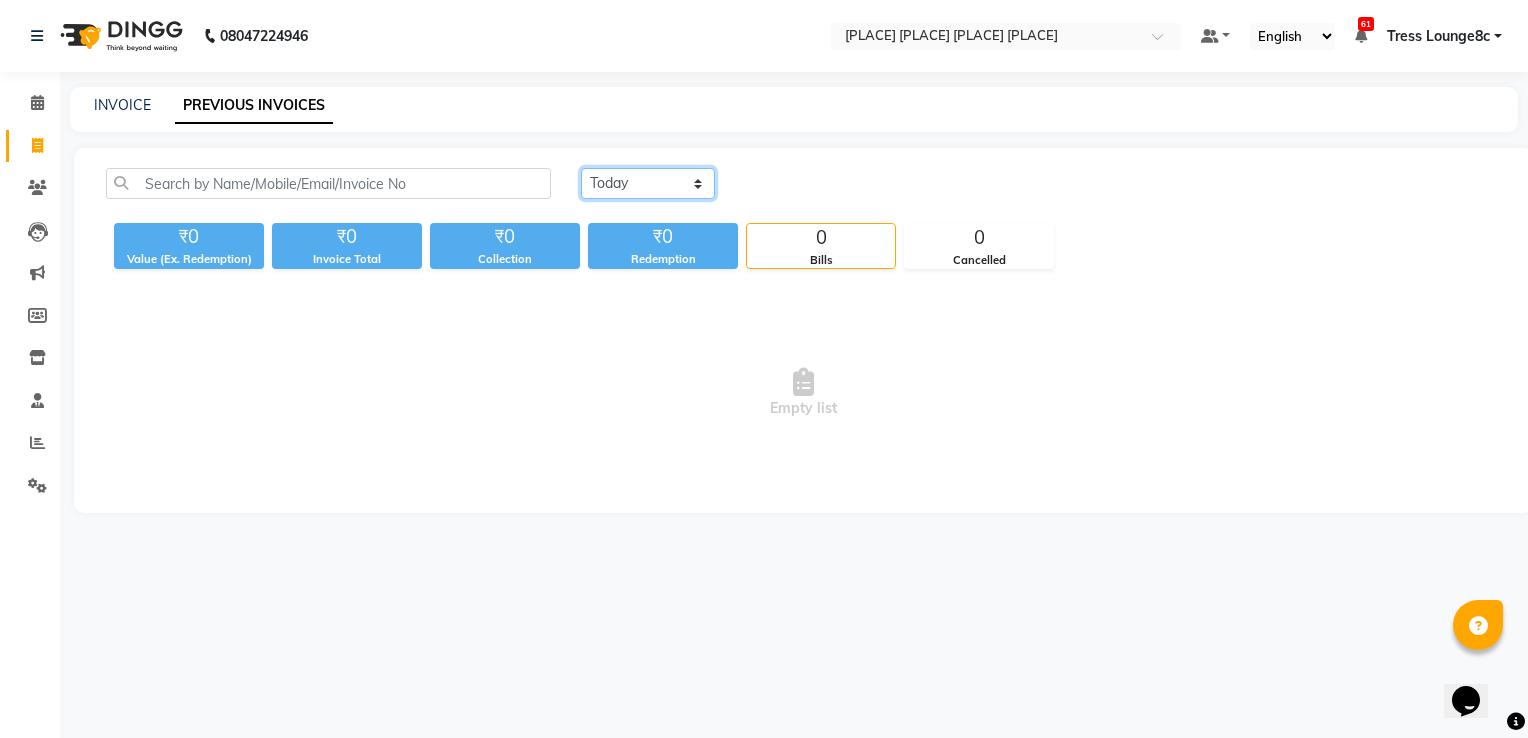 click on "Today Yesterday Custom Range" 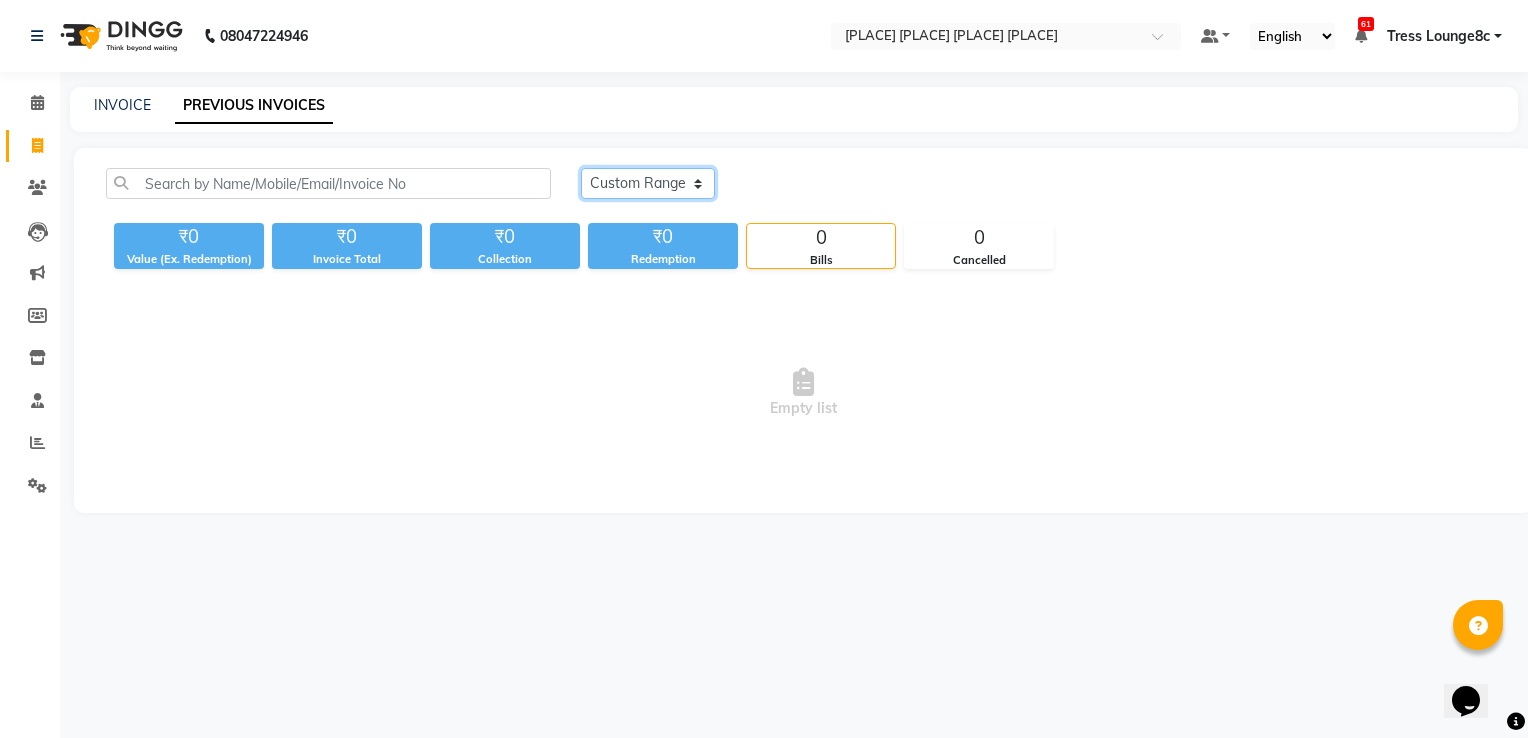 click on "Today Yesterday Custom Range" 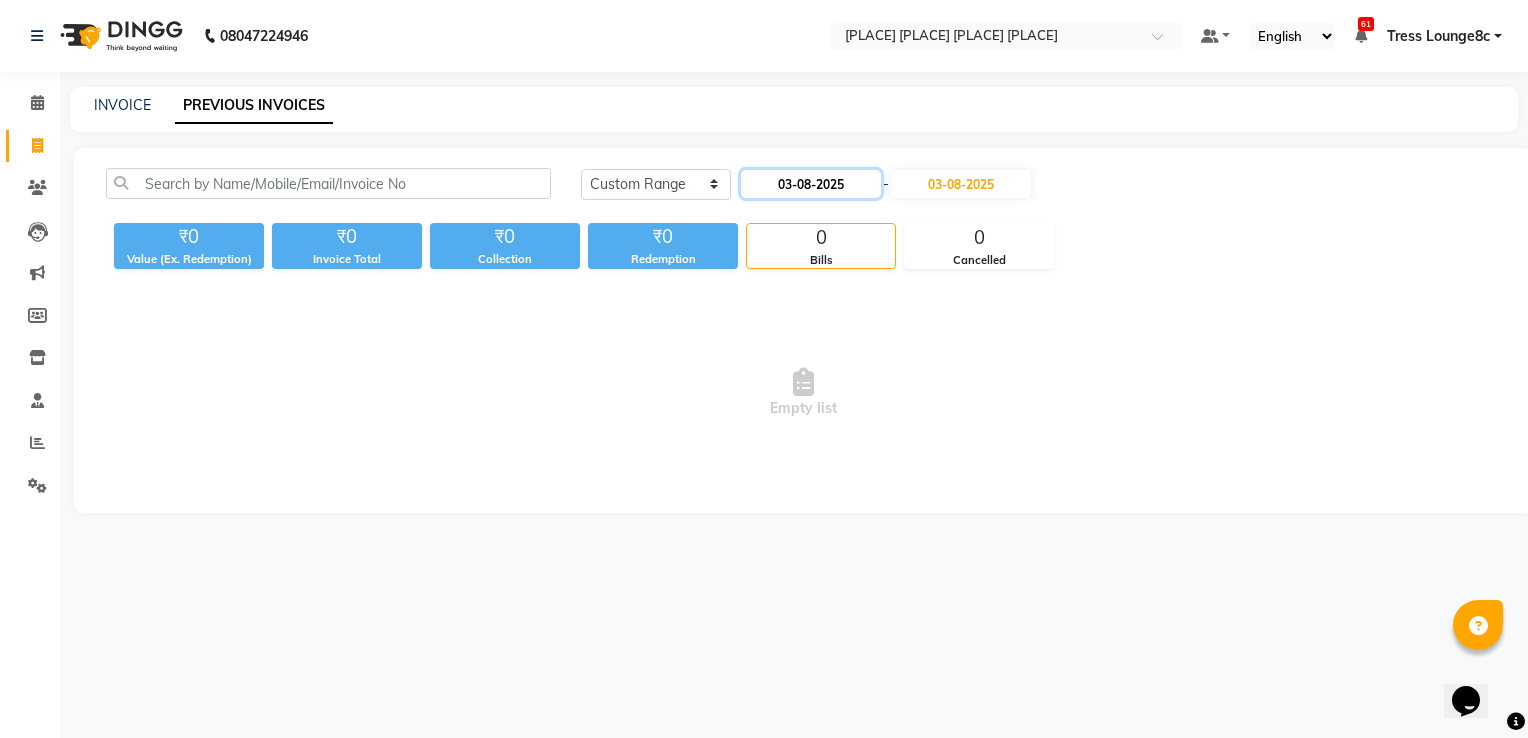 click on "03-08-2025" 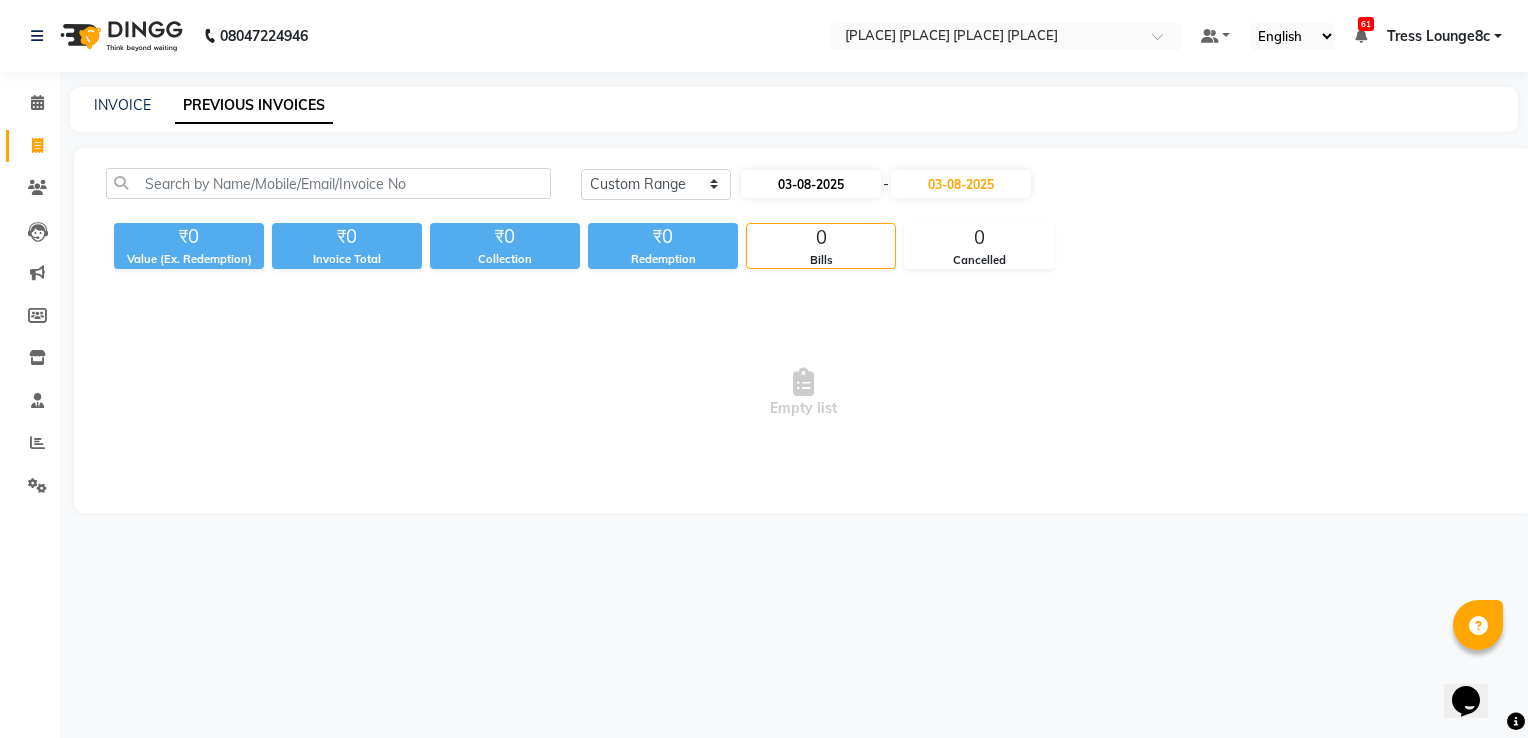 select on "8" 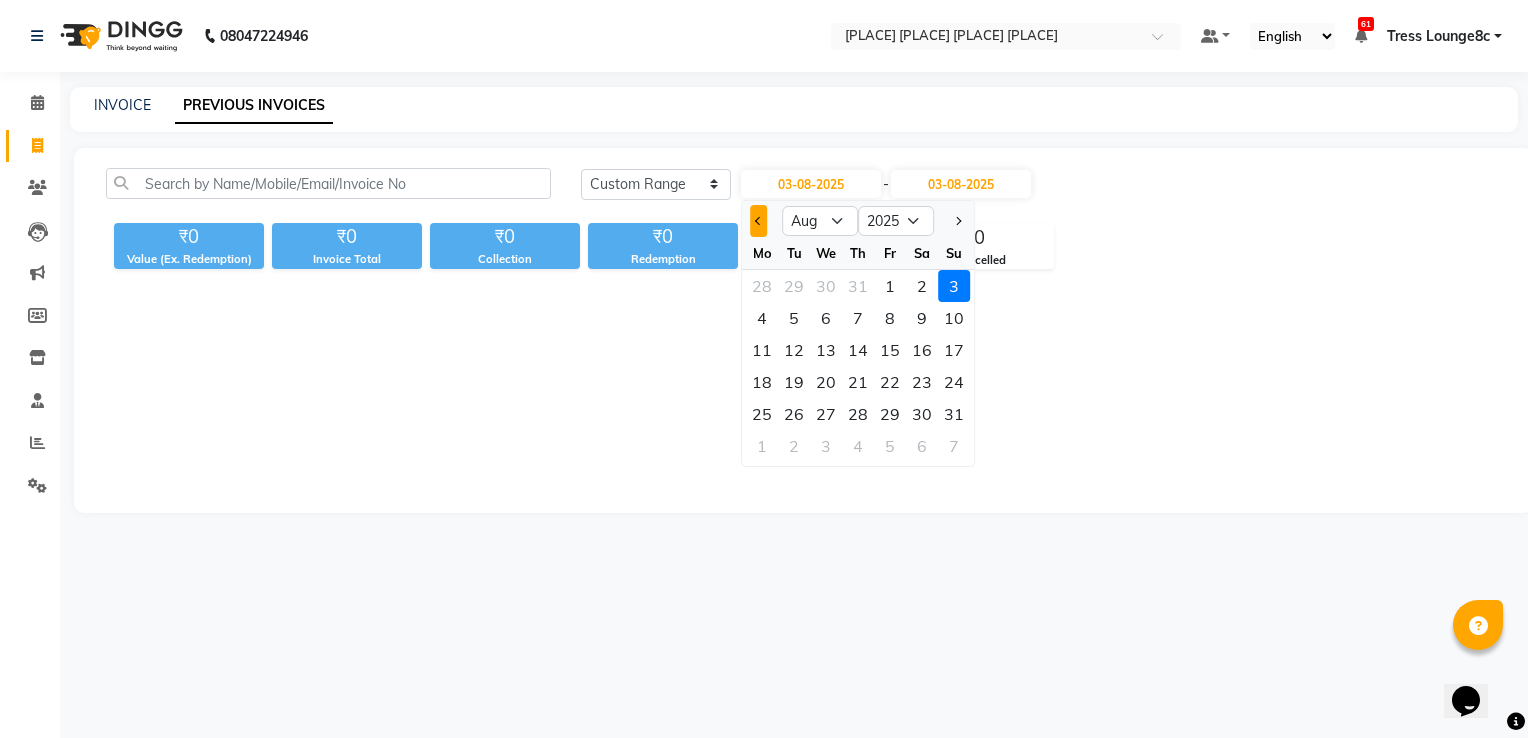 click 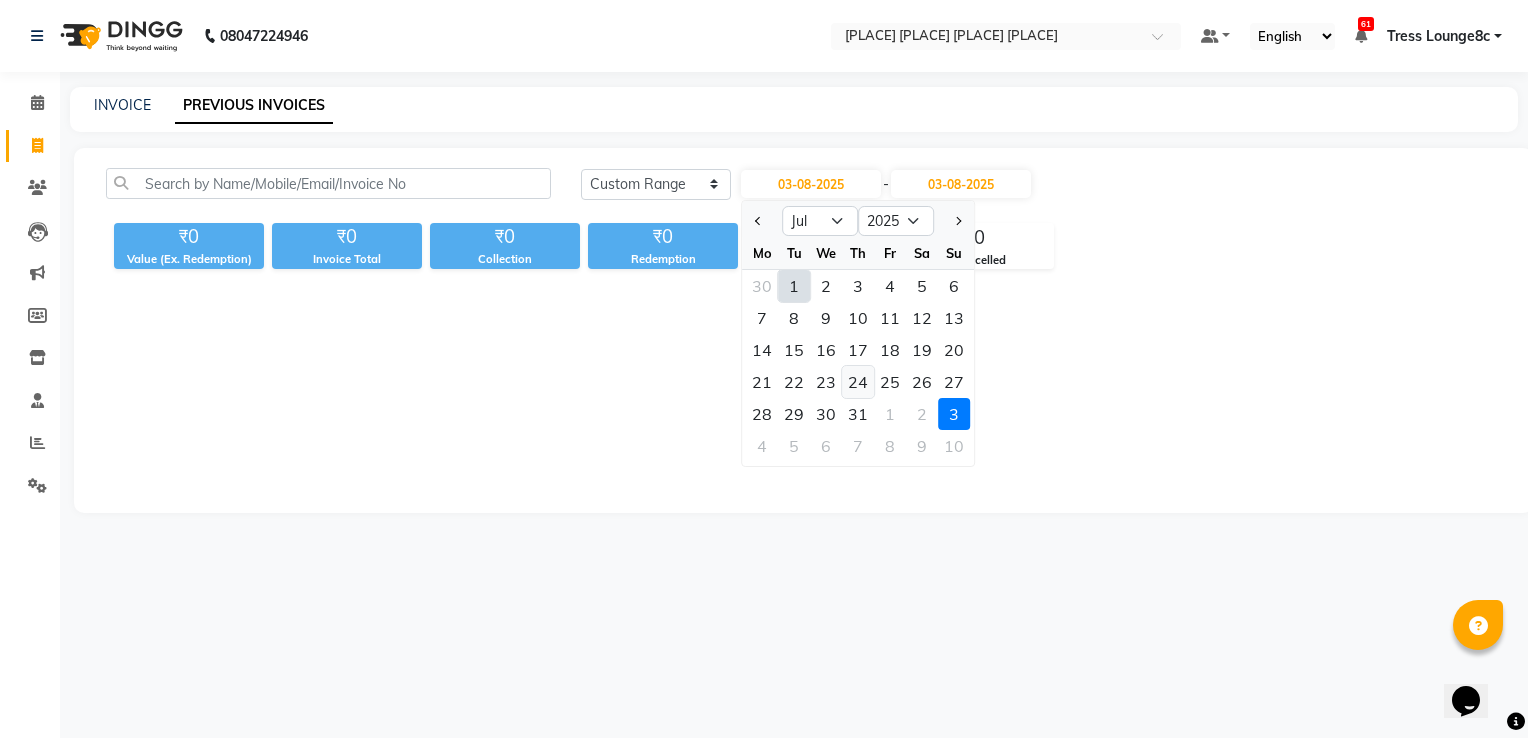 click on "24" 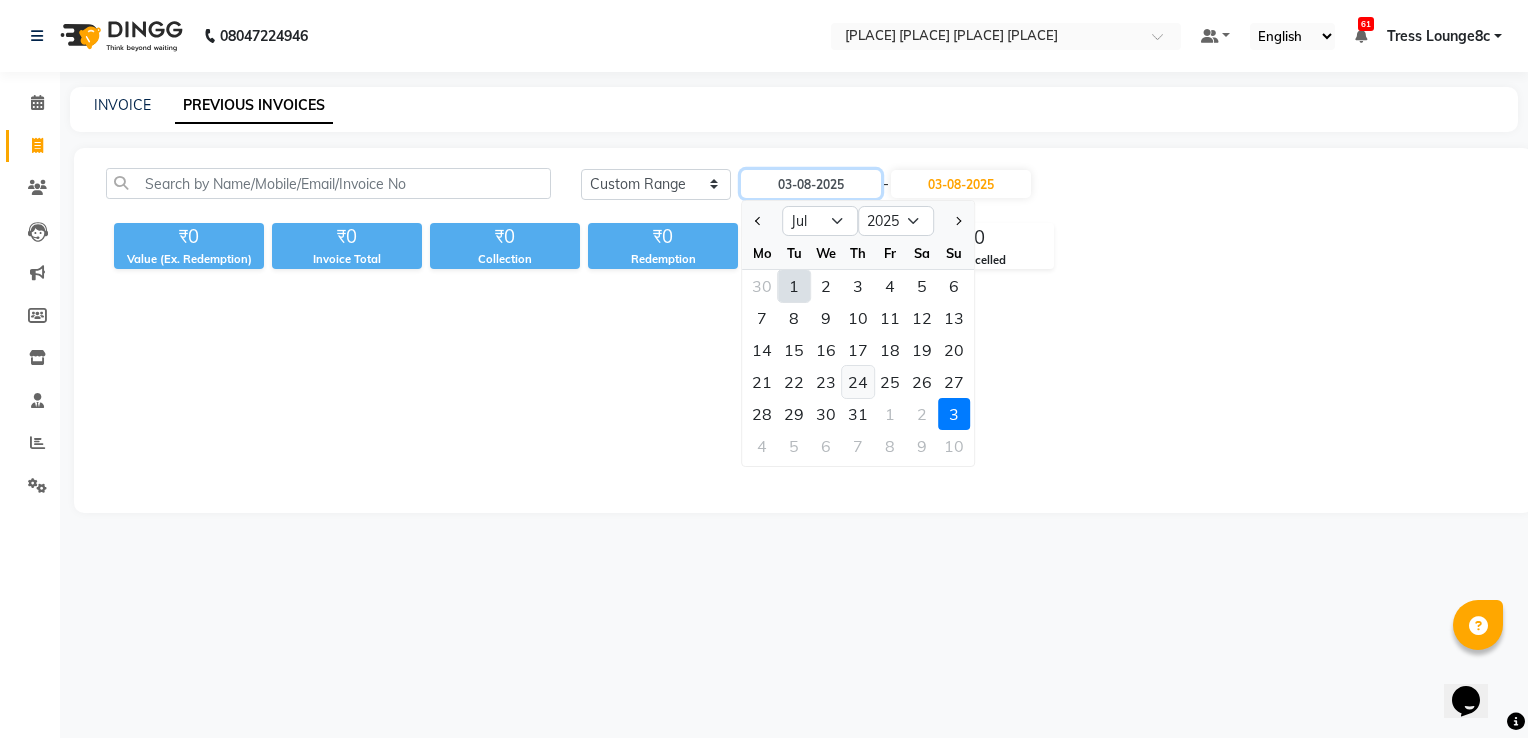 type on "24-07-2025" 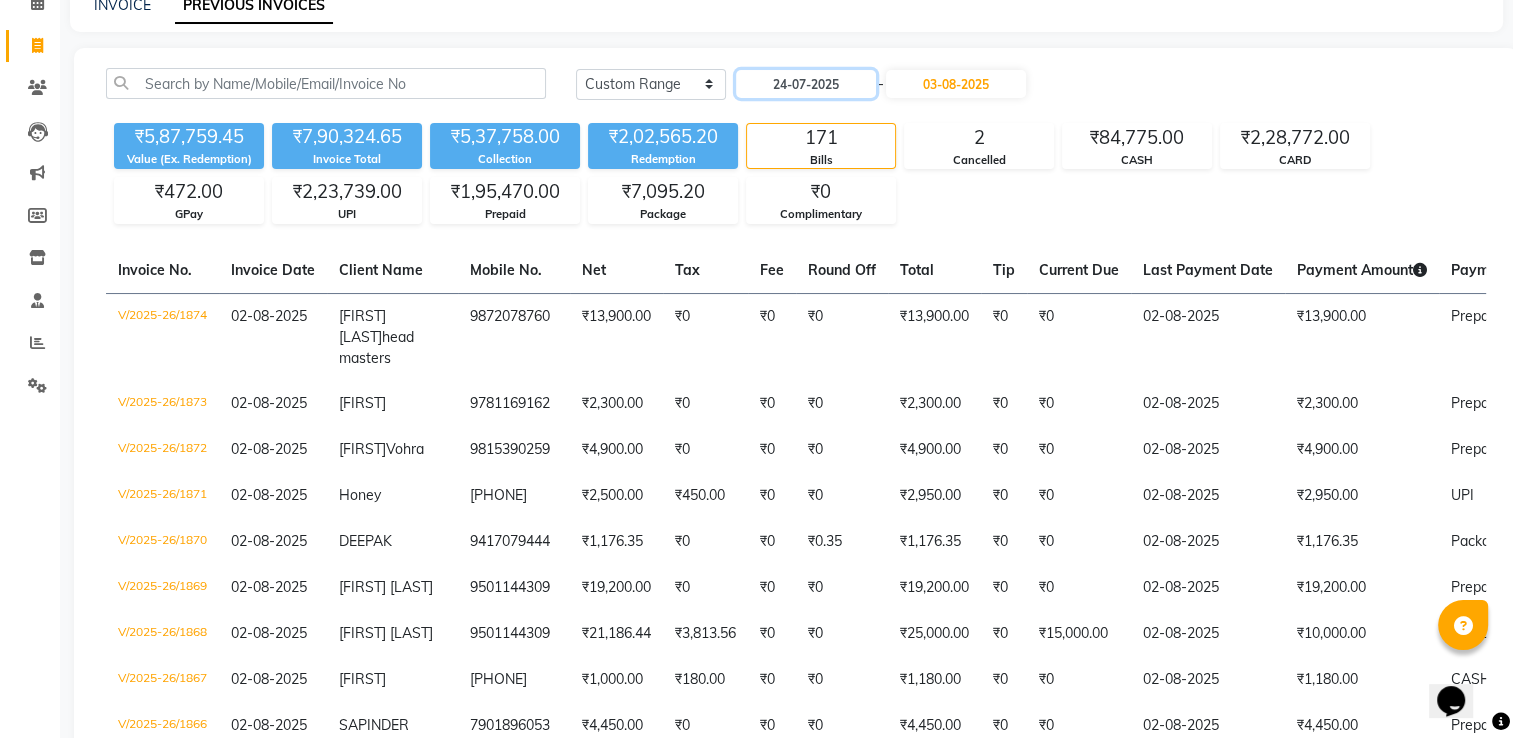 scroll, scrollTop: 0, scrollLeft: 0, axis: both 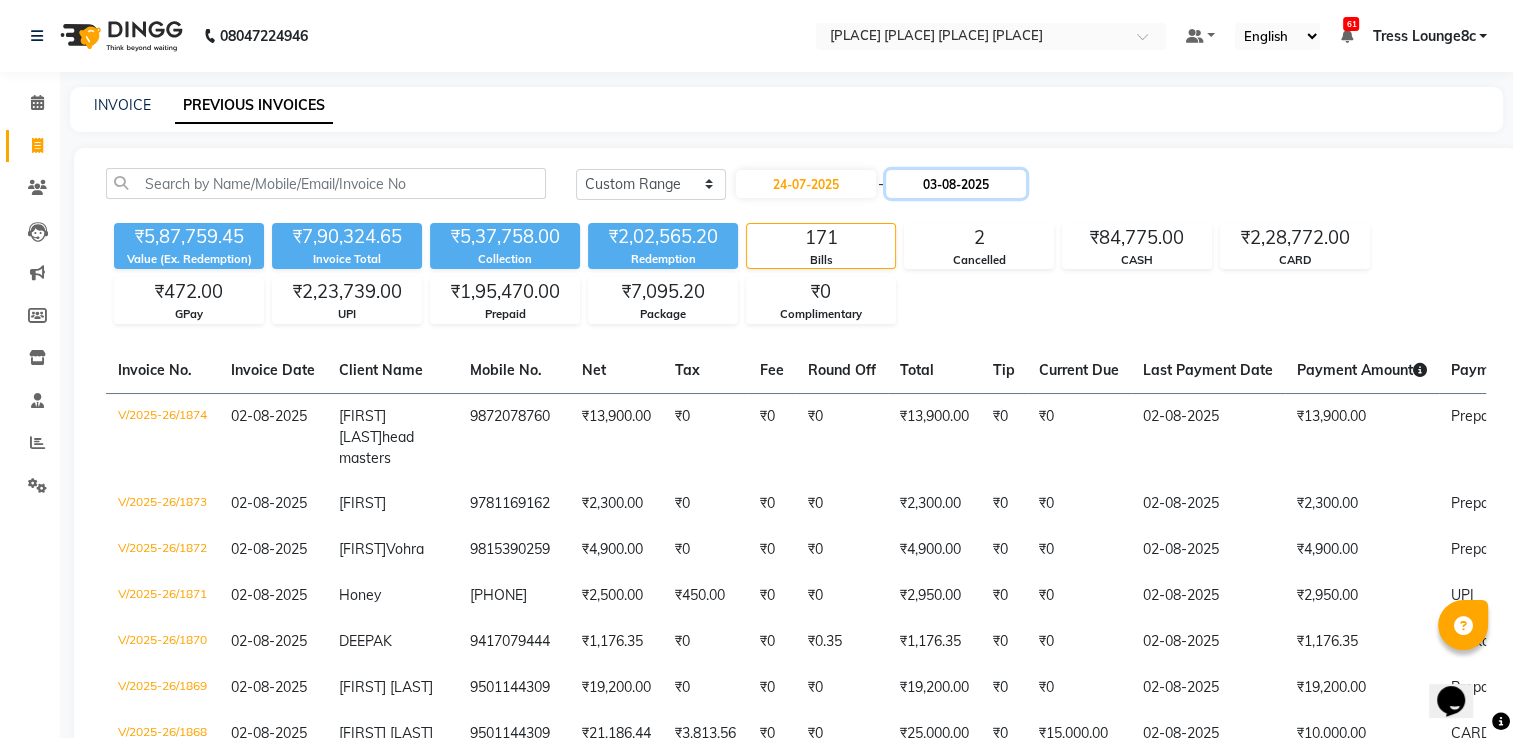click on "03-08-2025" 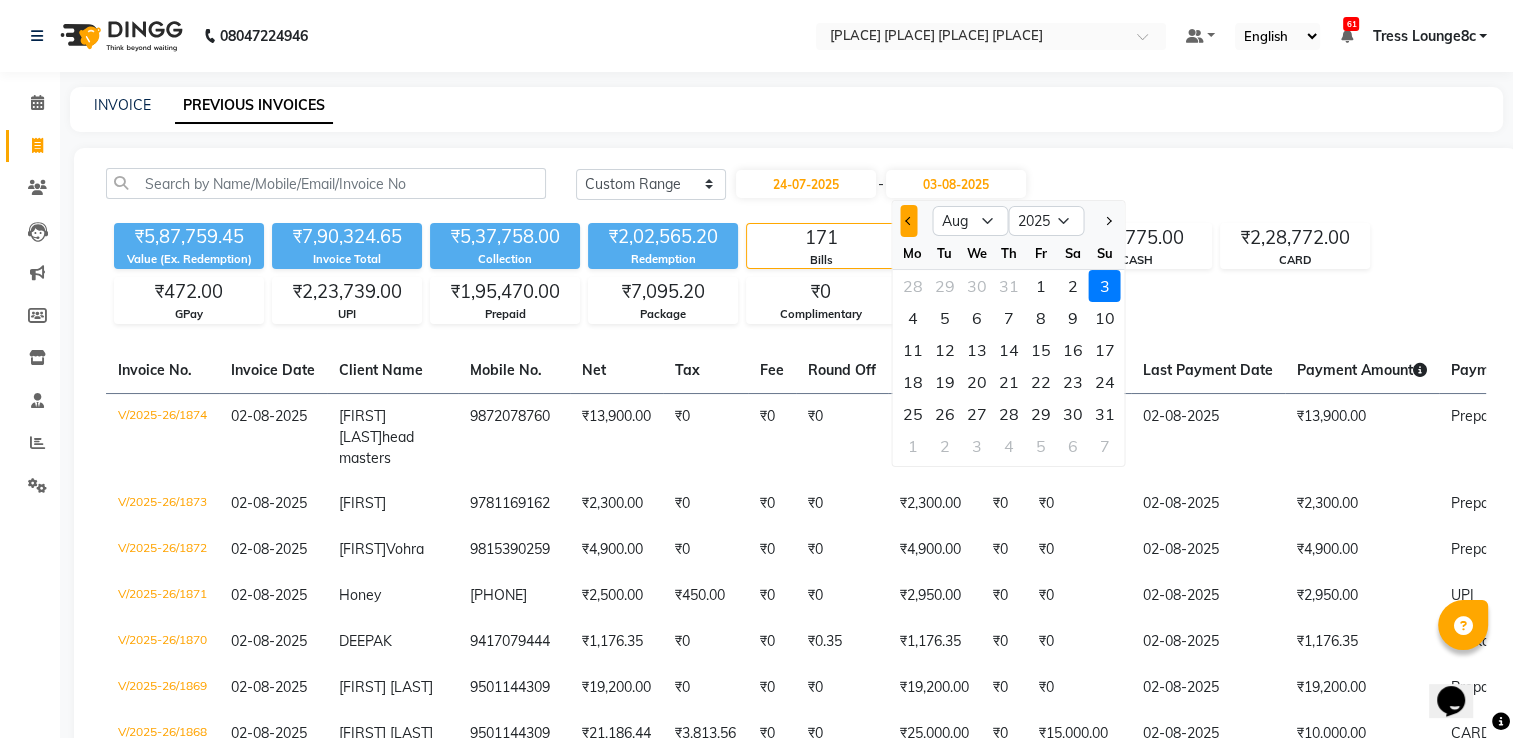 click 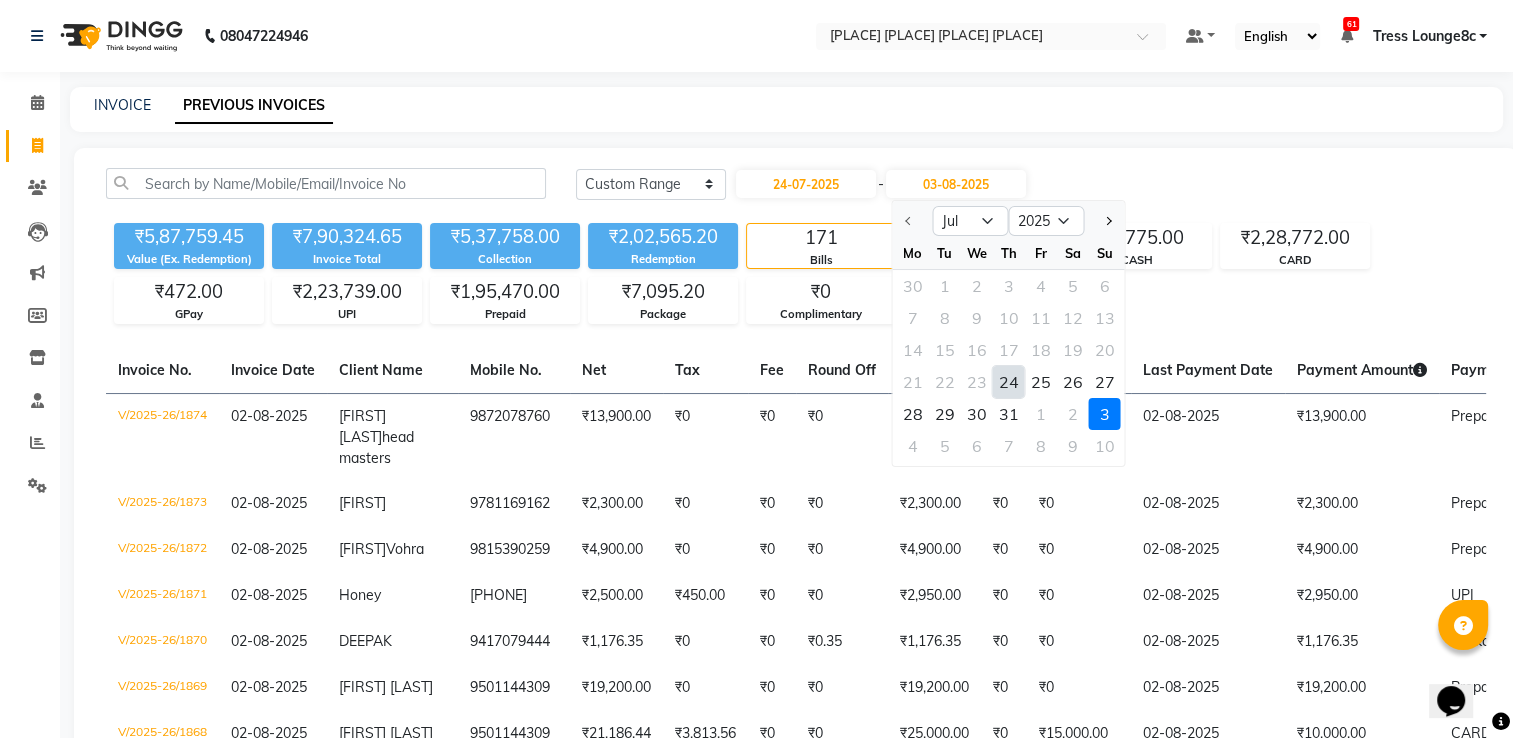 click on "24" 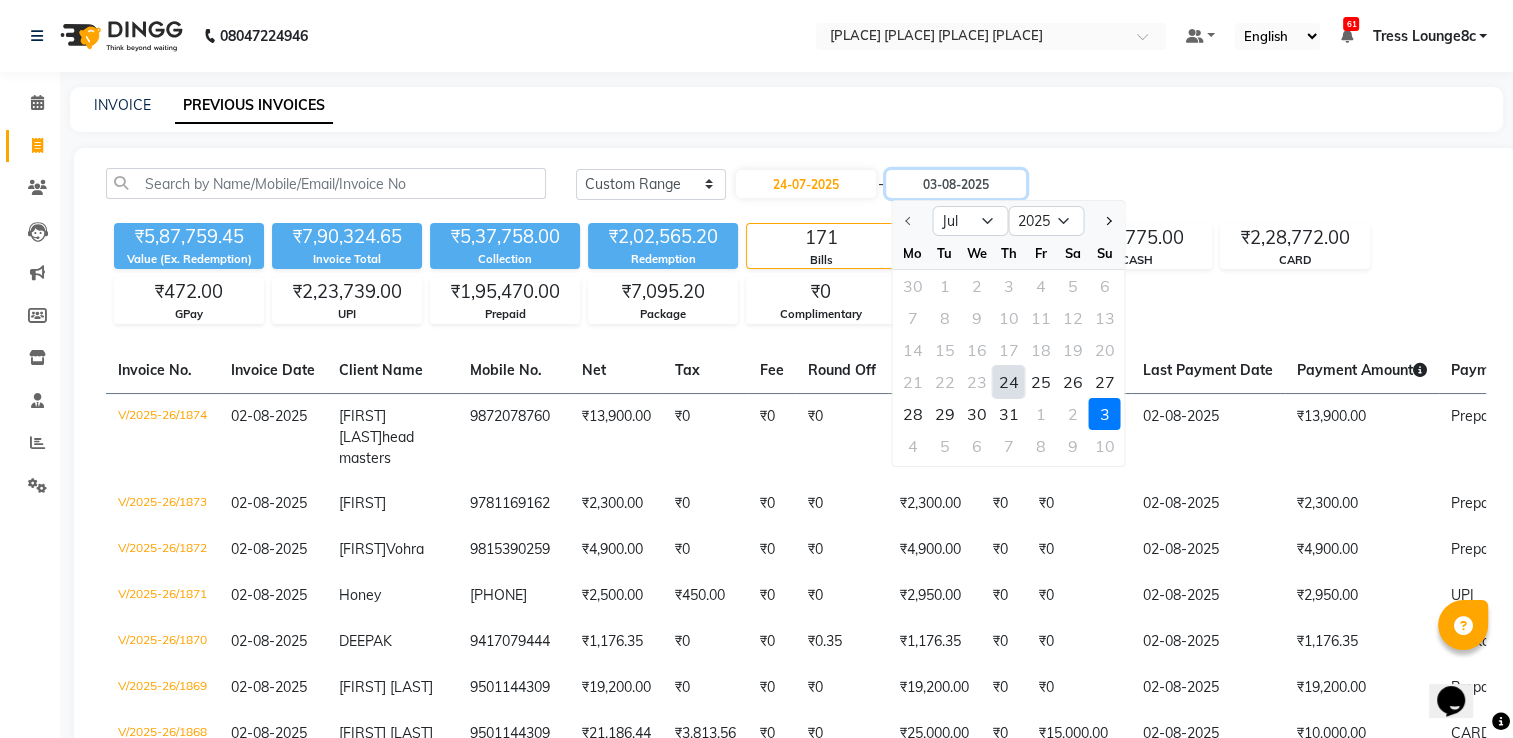 type on "24-07-2025" 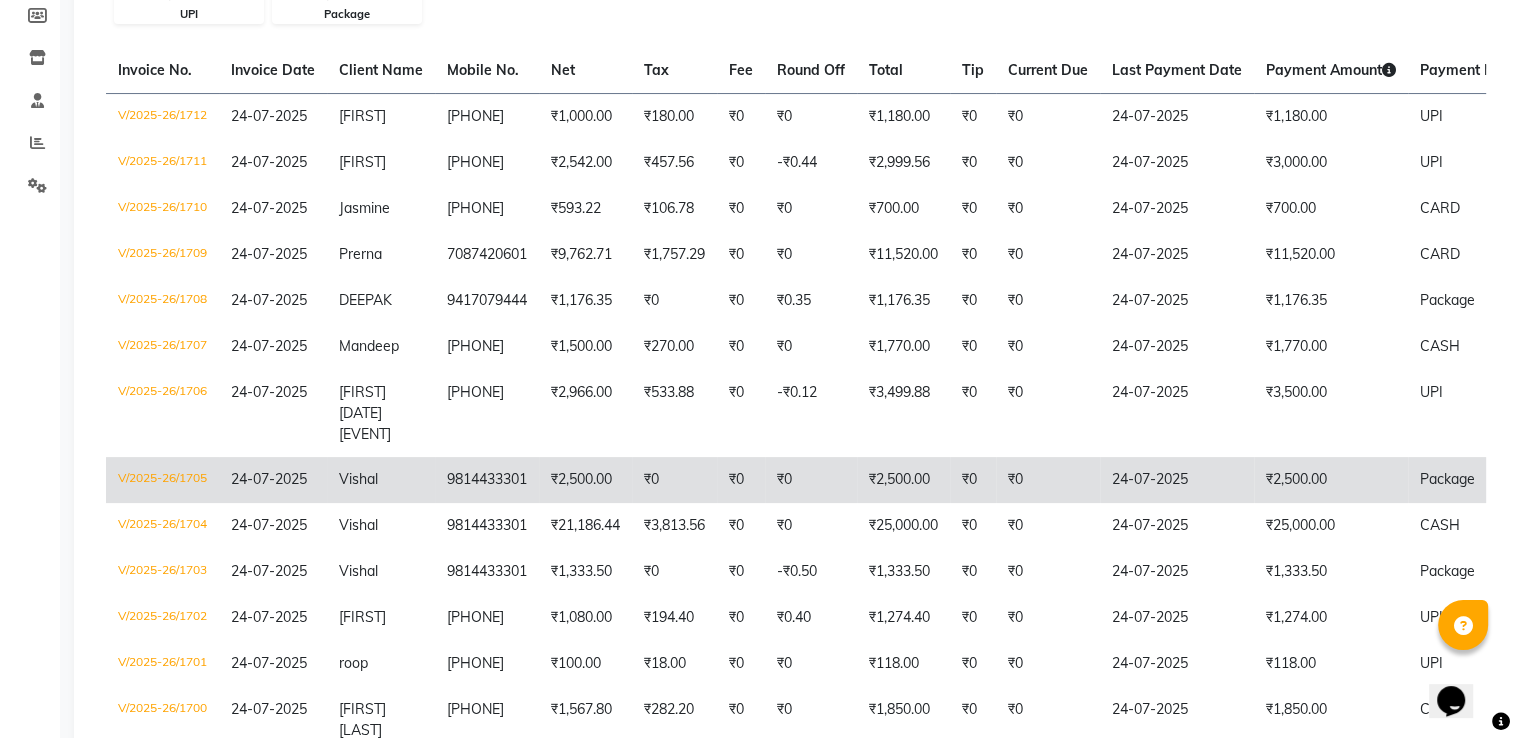 scroll, scrollTop: 399, scrollLeft: 0, axis: vertical 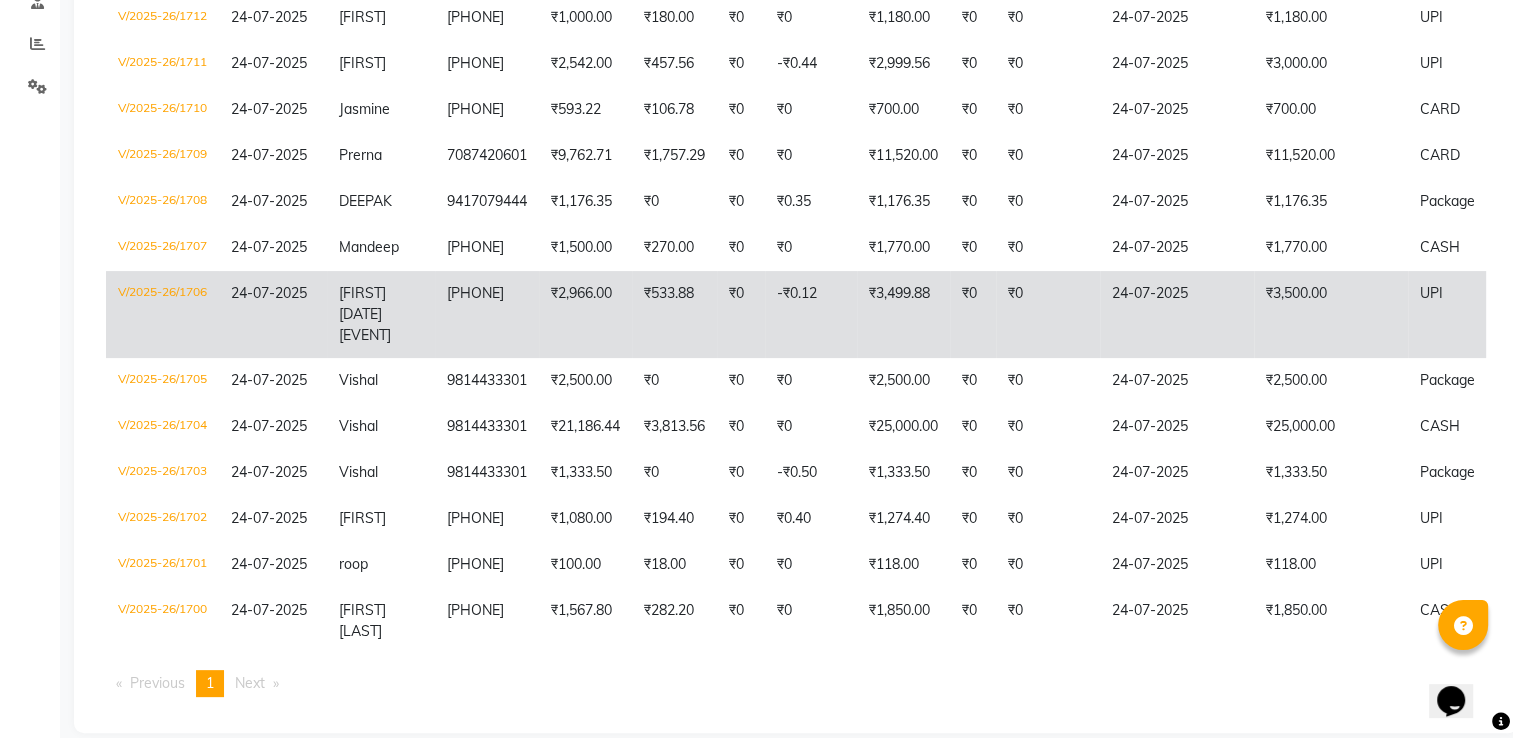 click on "₹3,499.88" 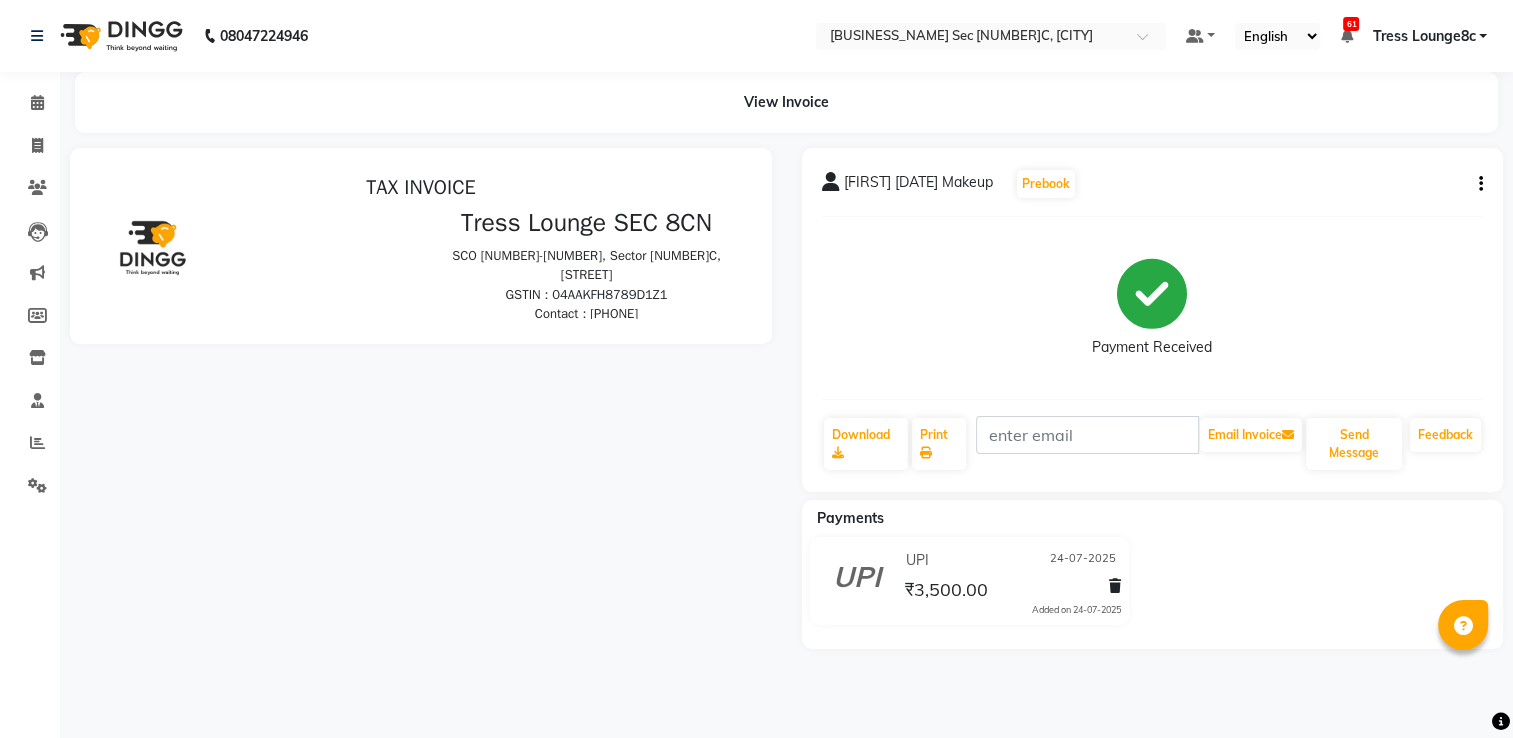 scroll, scrollTop: 0, scrollLeft: 0, axis: both 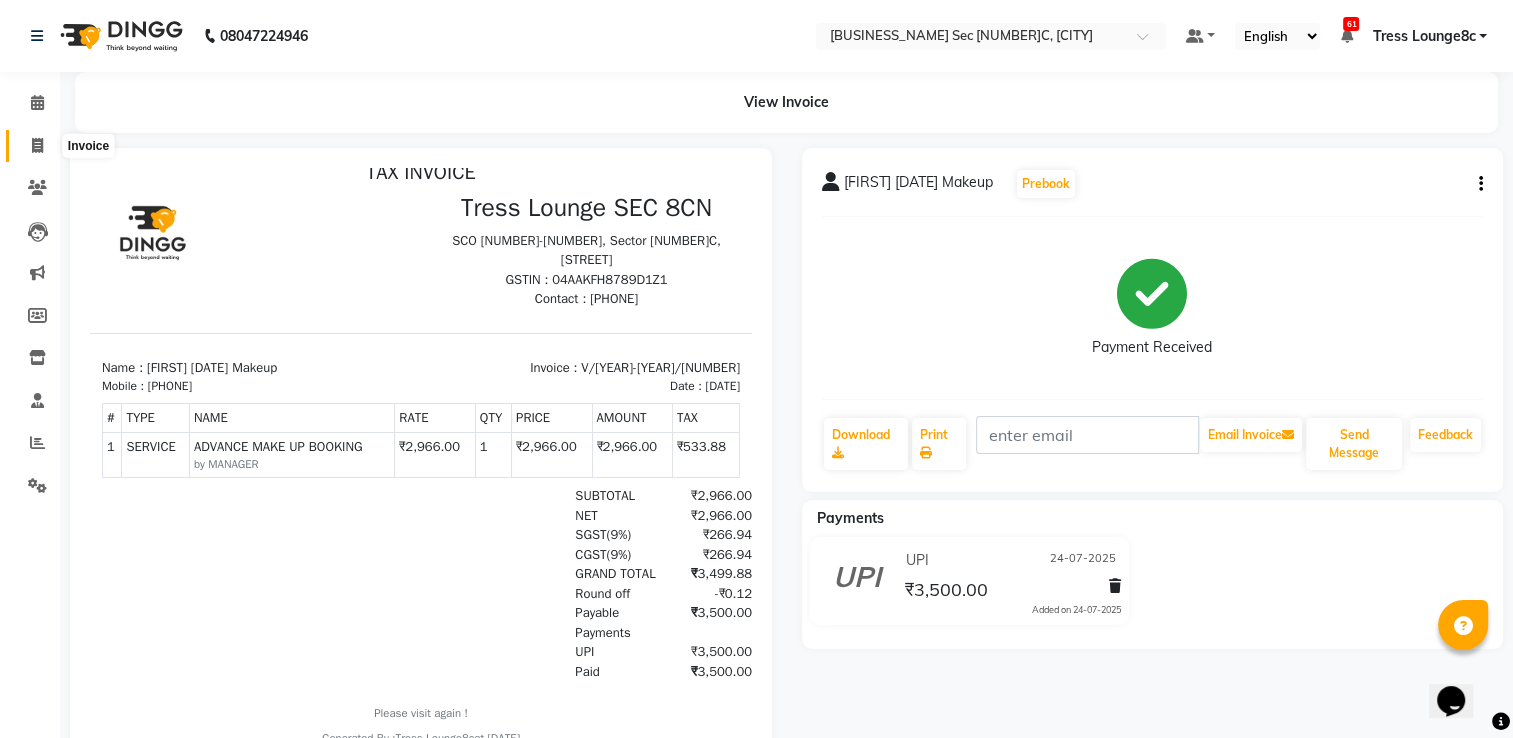 click 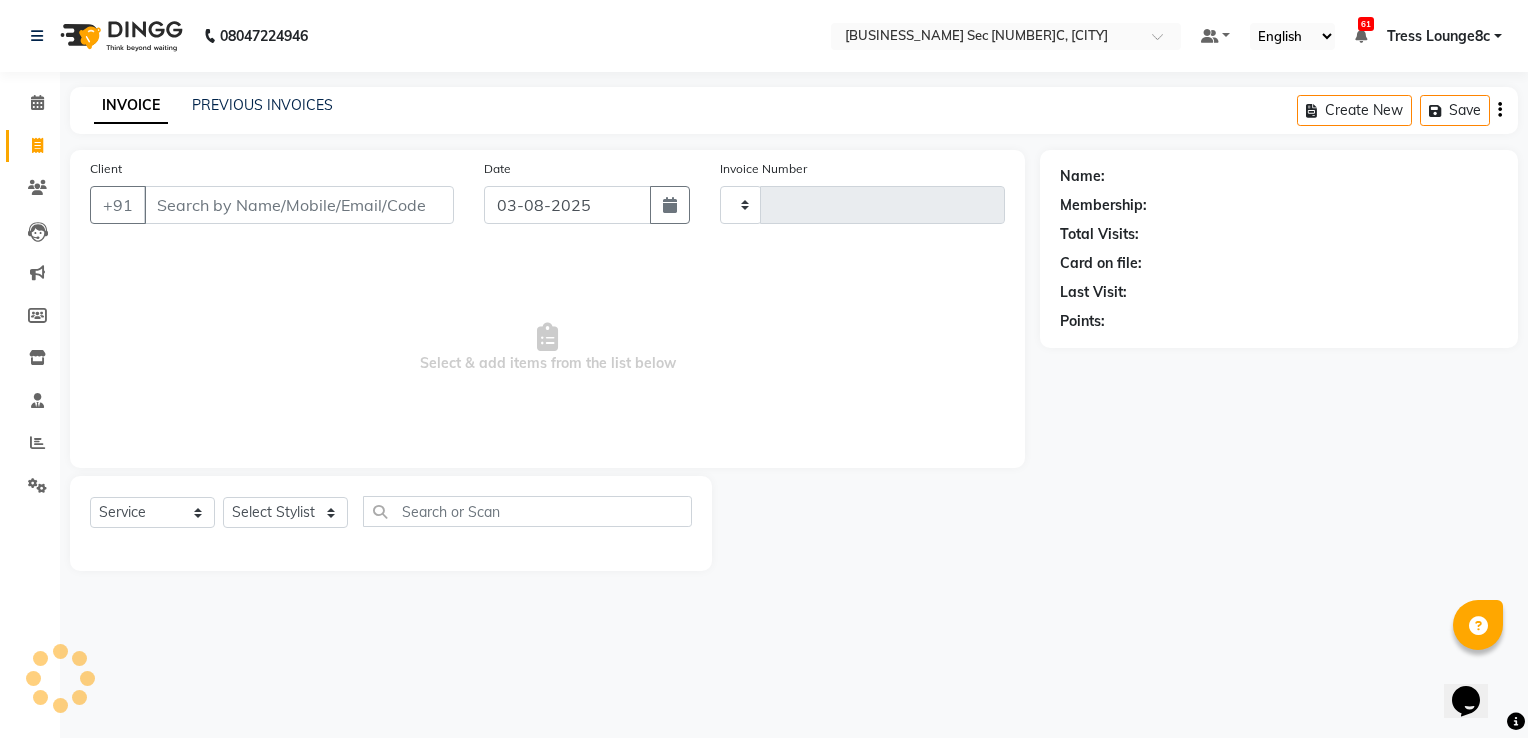 type on "1875" 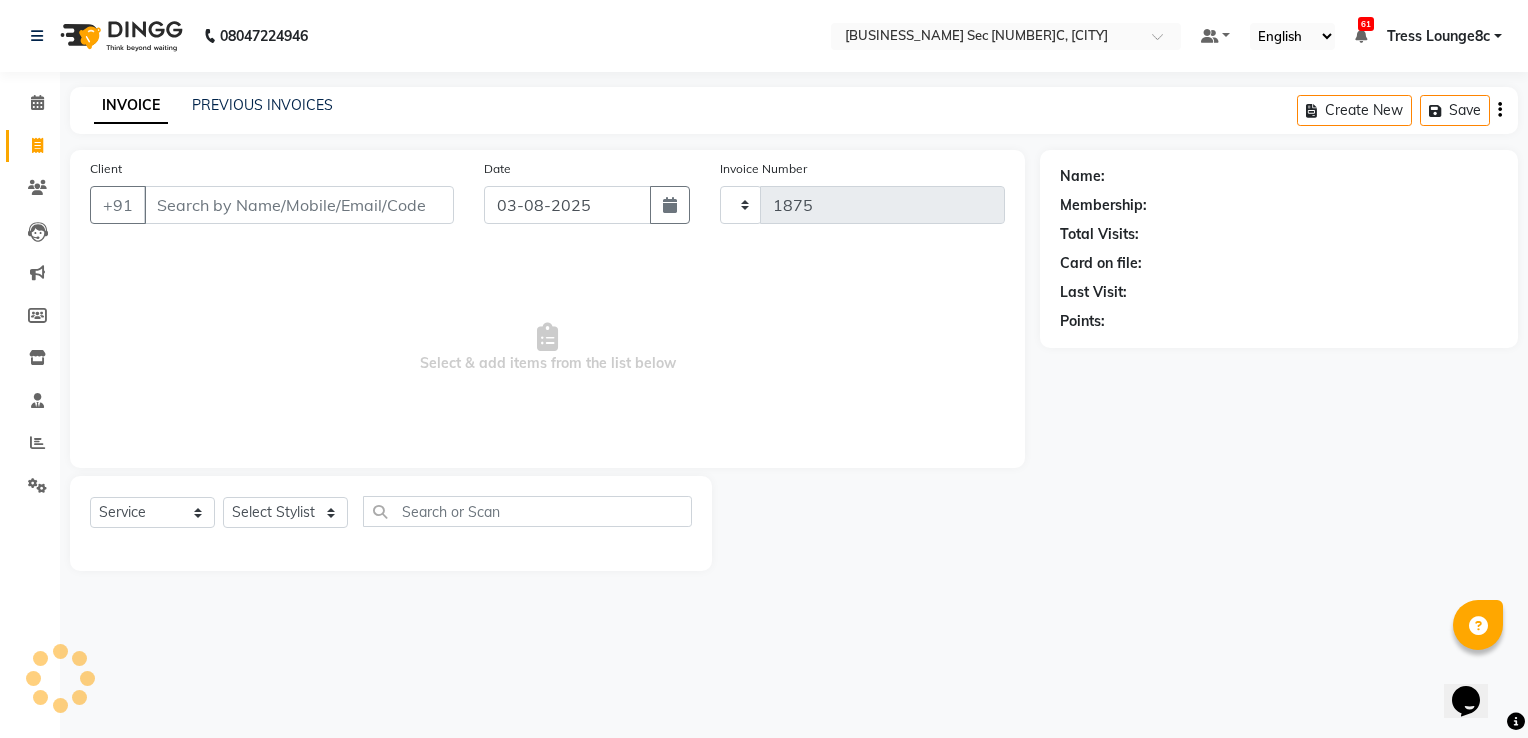 select on "5703" 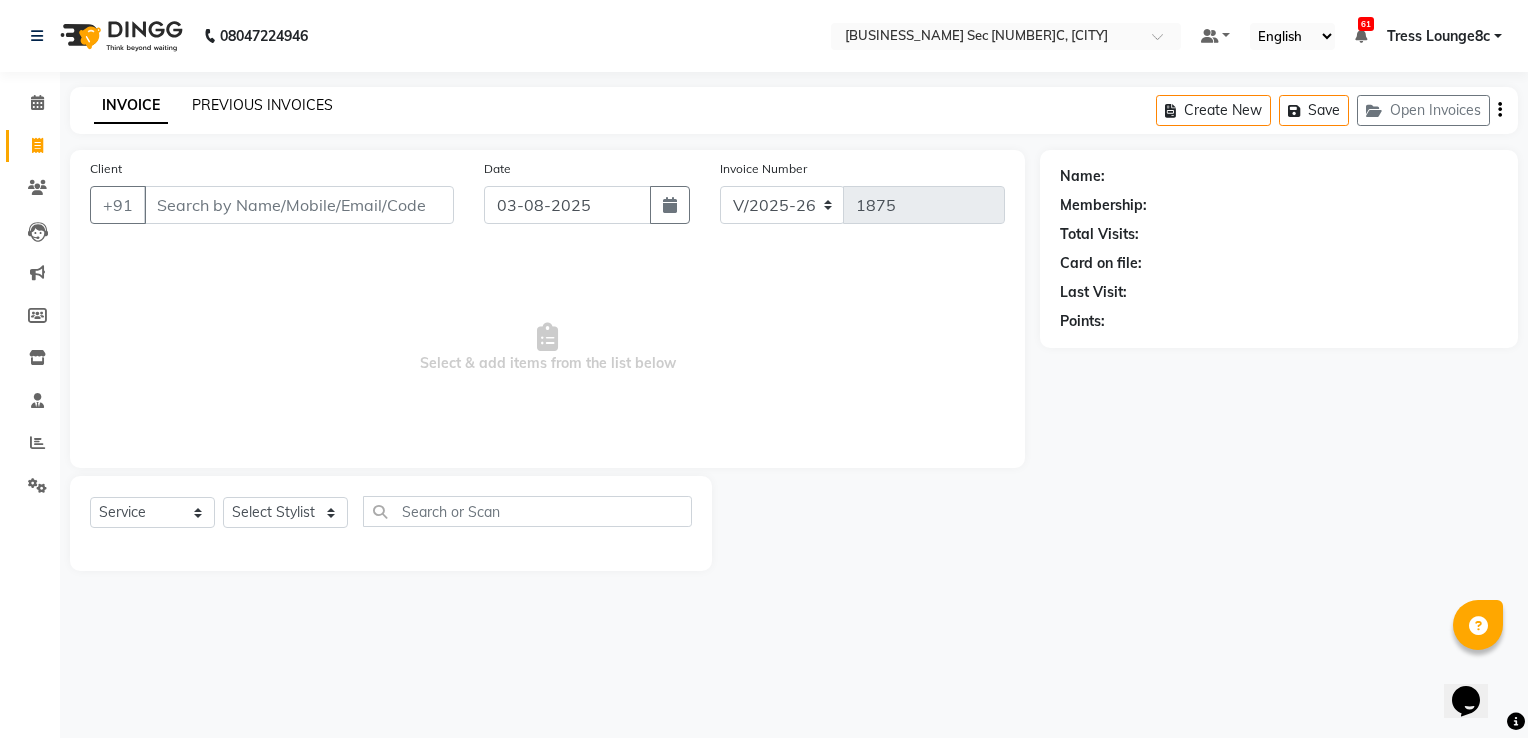 click on "PREVIOUS INVOICES" 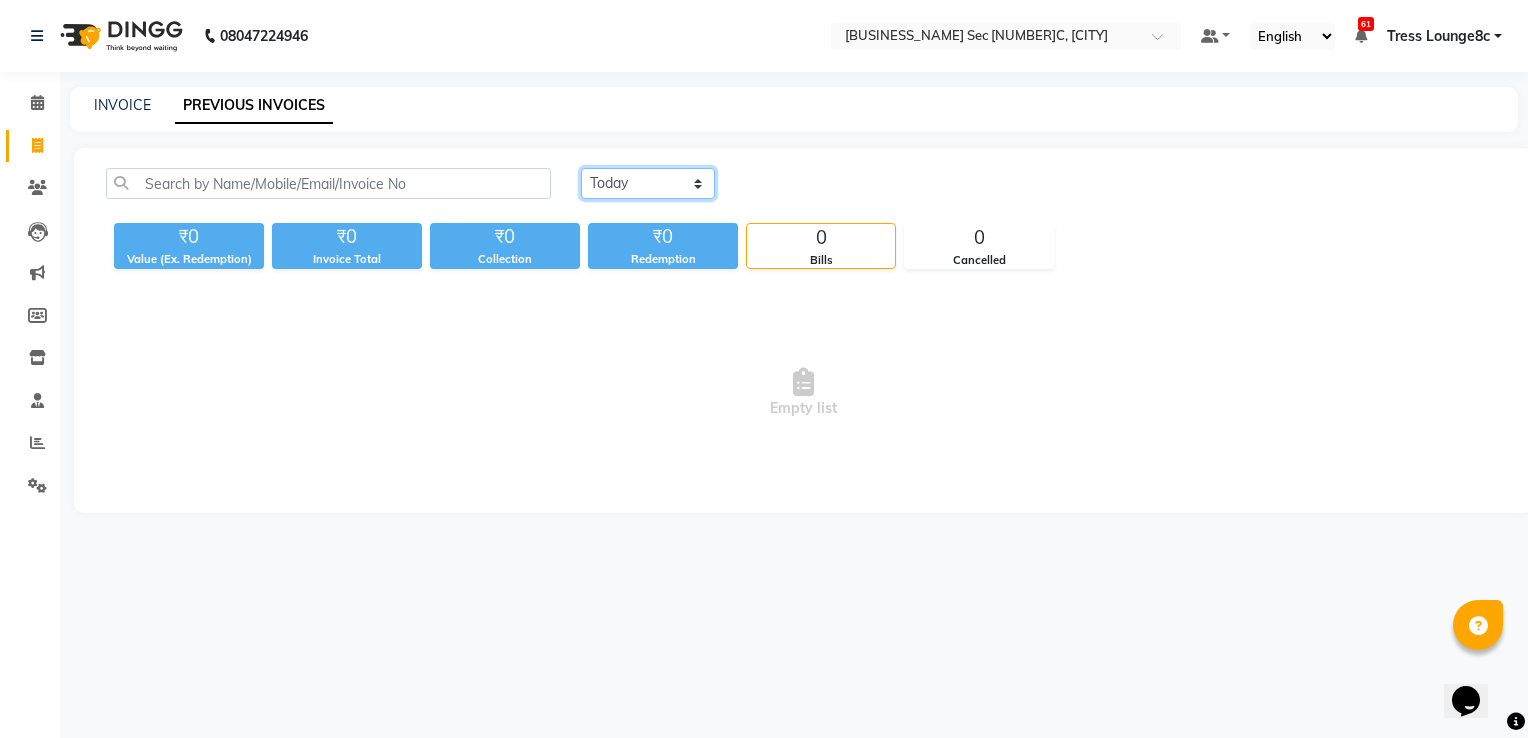 drag, startPoint x: 621, startPoint y: 177, endPoint x: 636, endPoint y: 190, distance: 19.849434 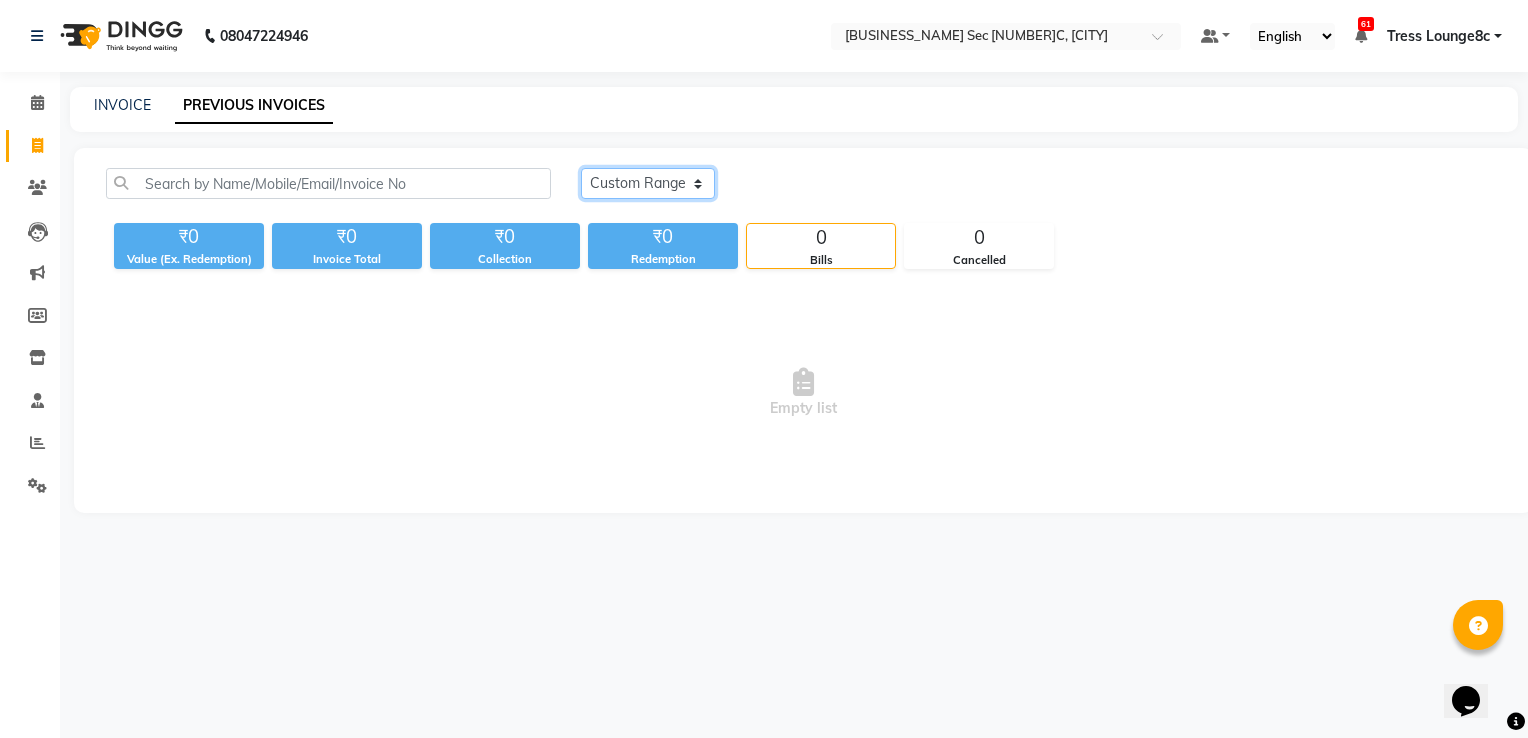 click on "Today Yesterday Custom Range" 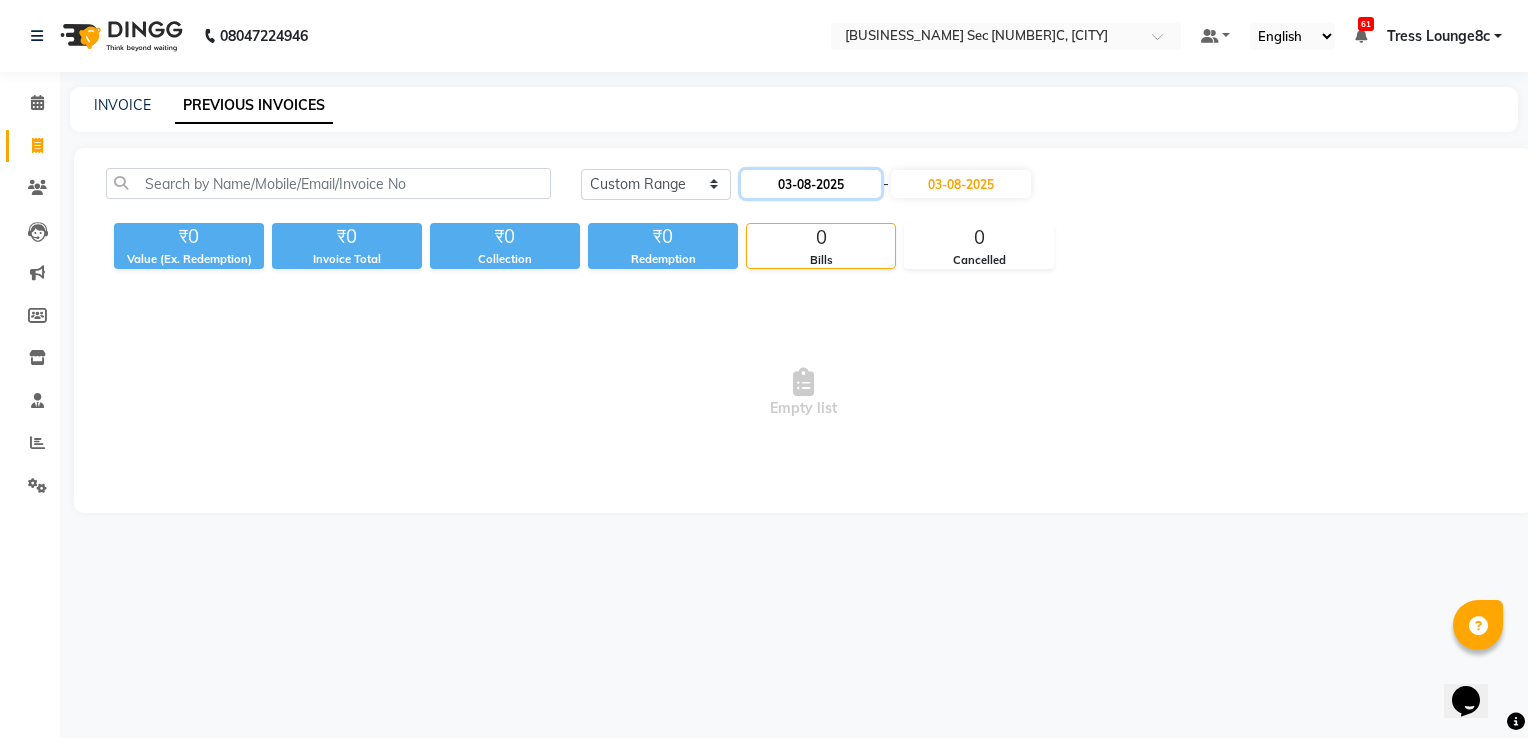 click on "03-08-2025" 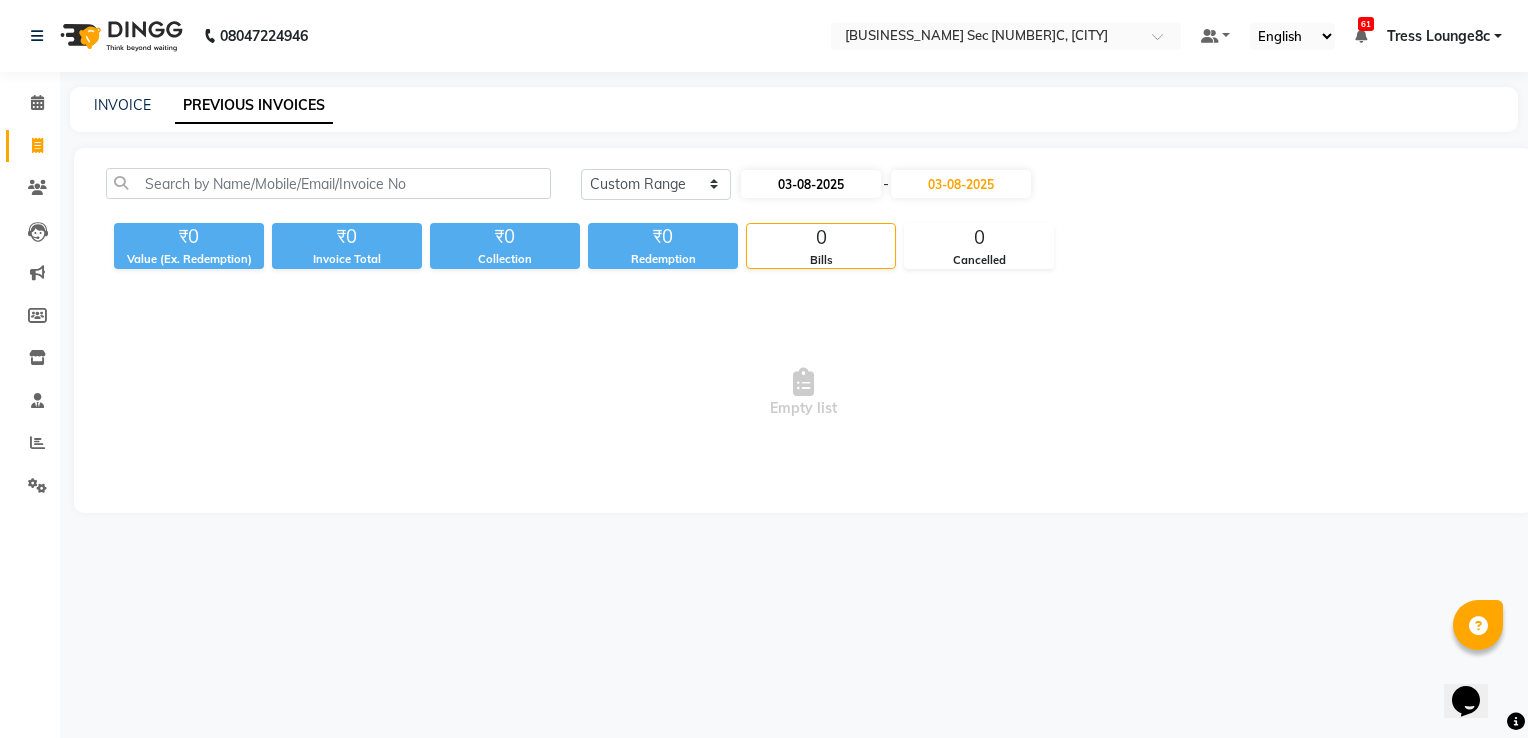 select on "8" 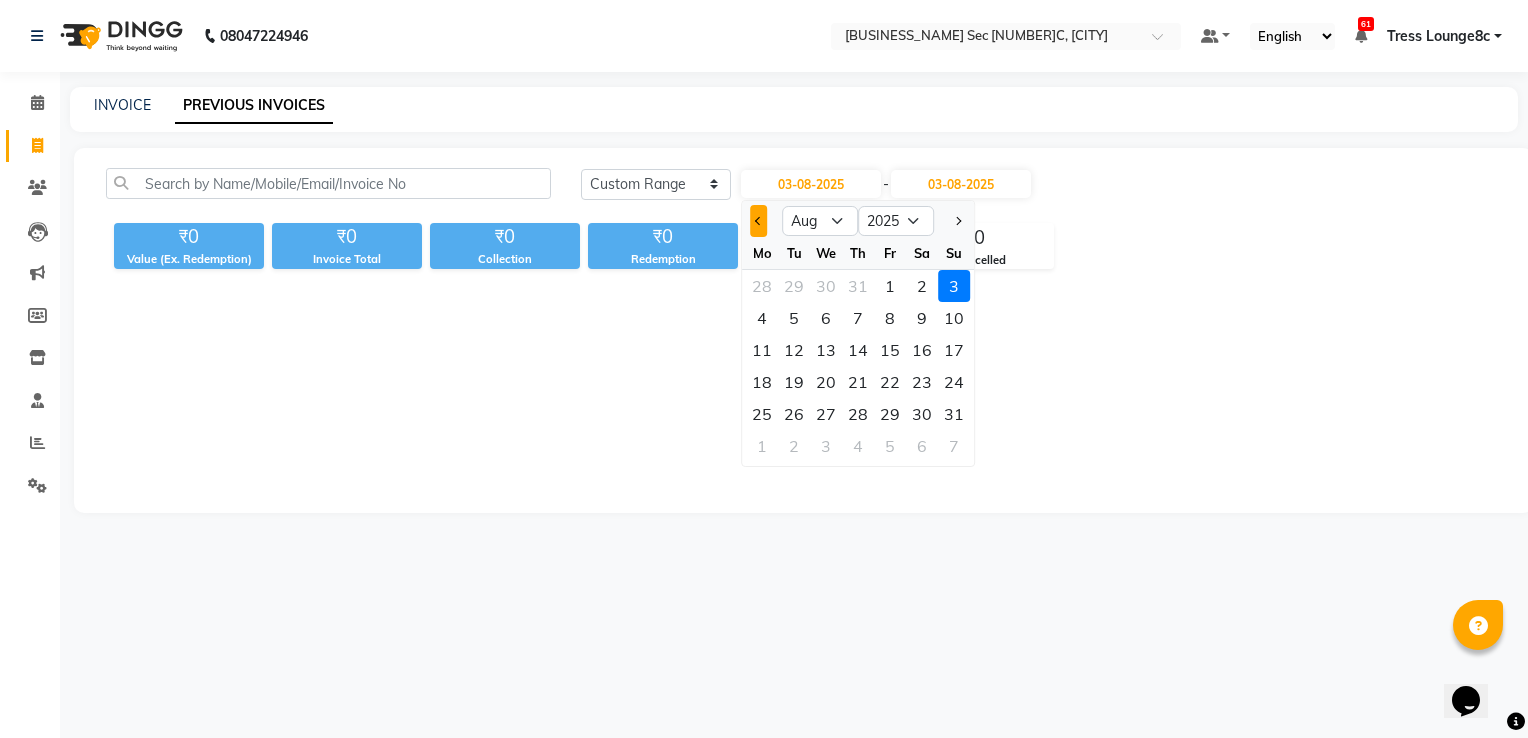 click 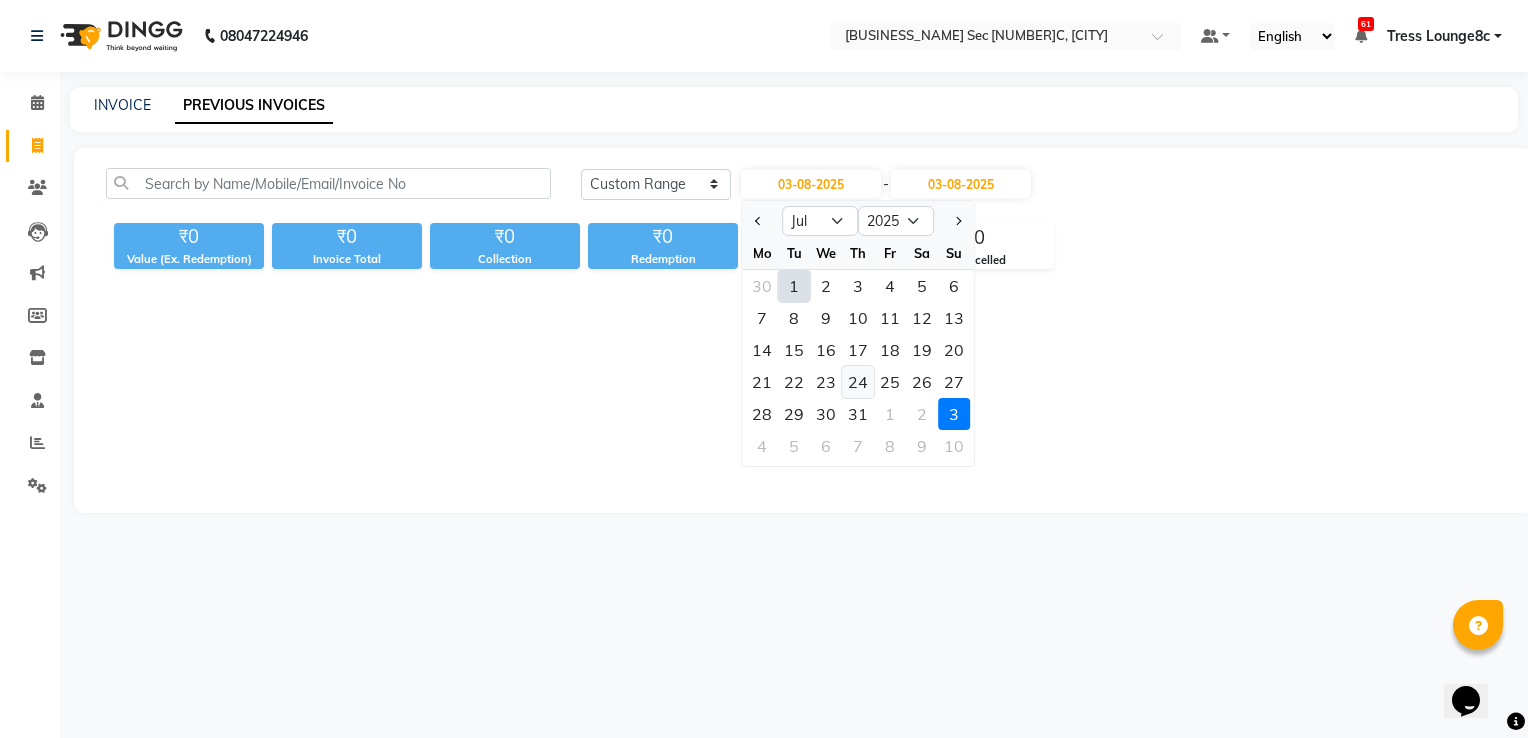 click on "24" 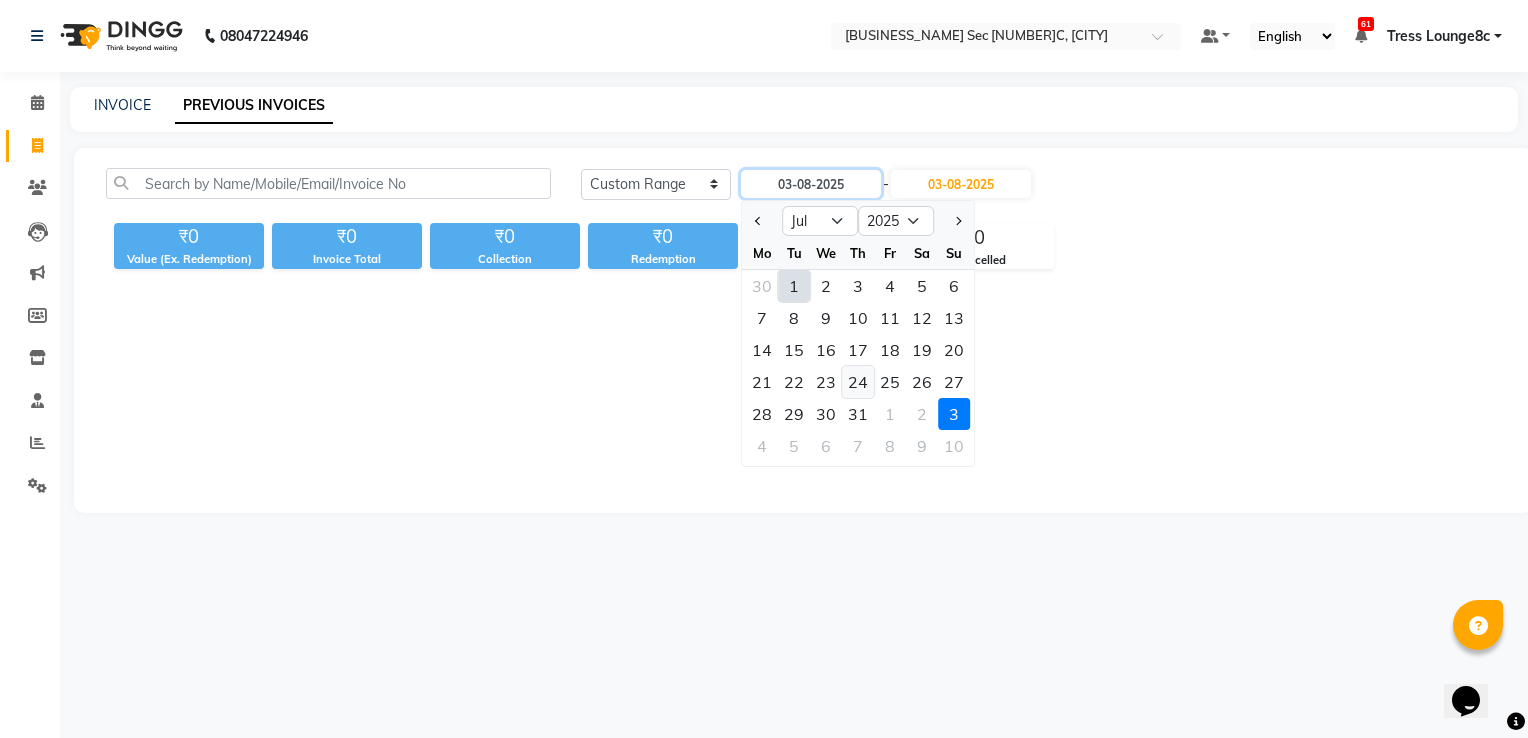 type on "24-07-2025" 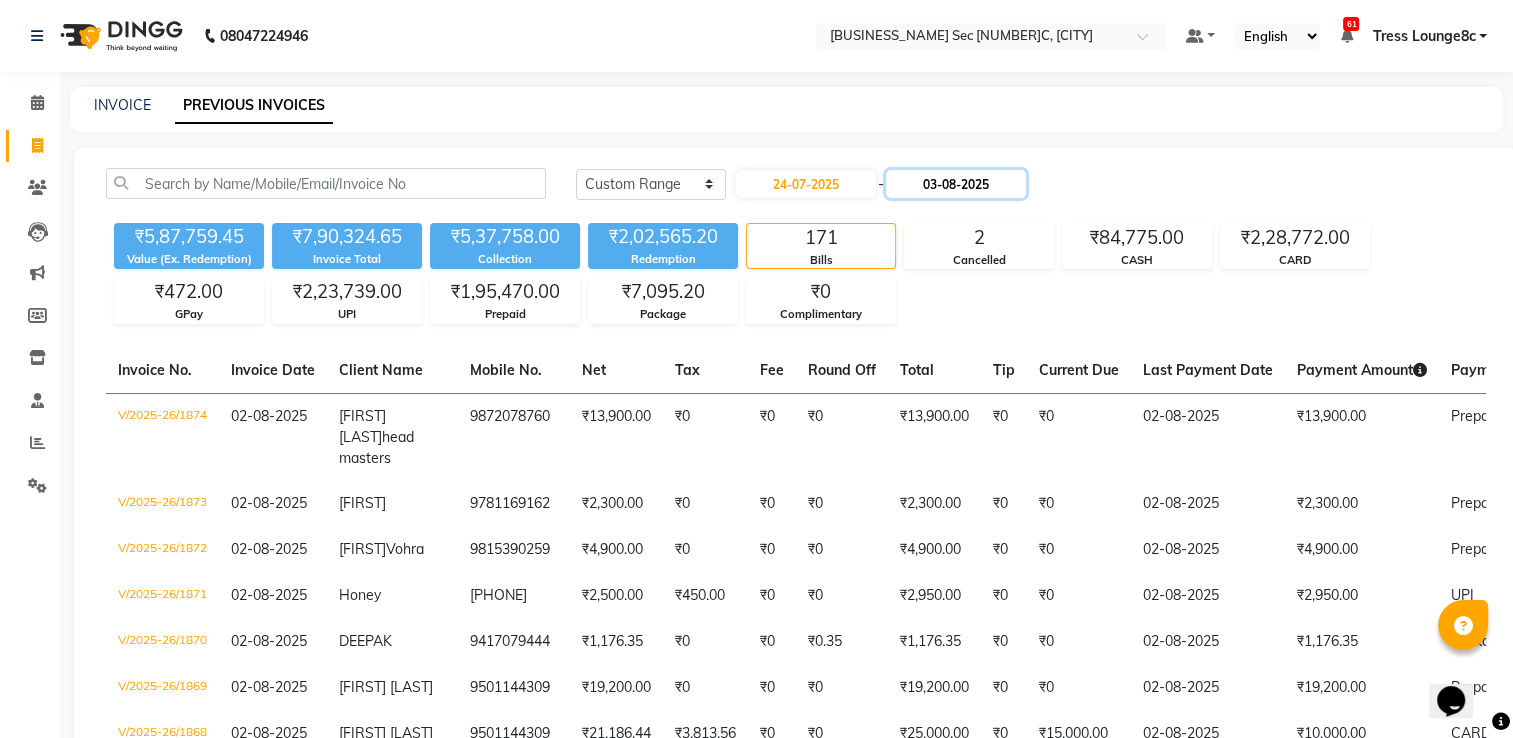 click on "03-08-2025" 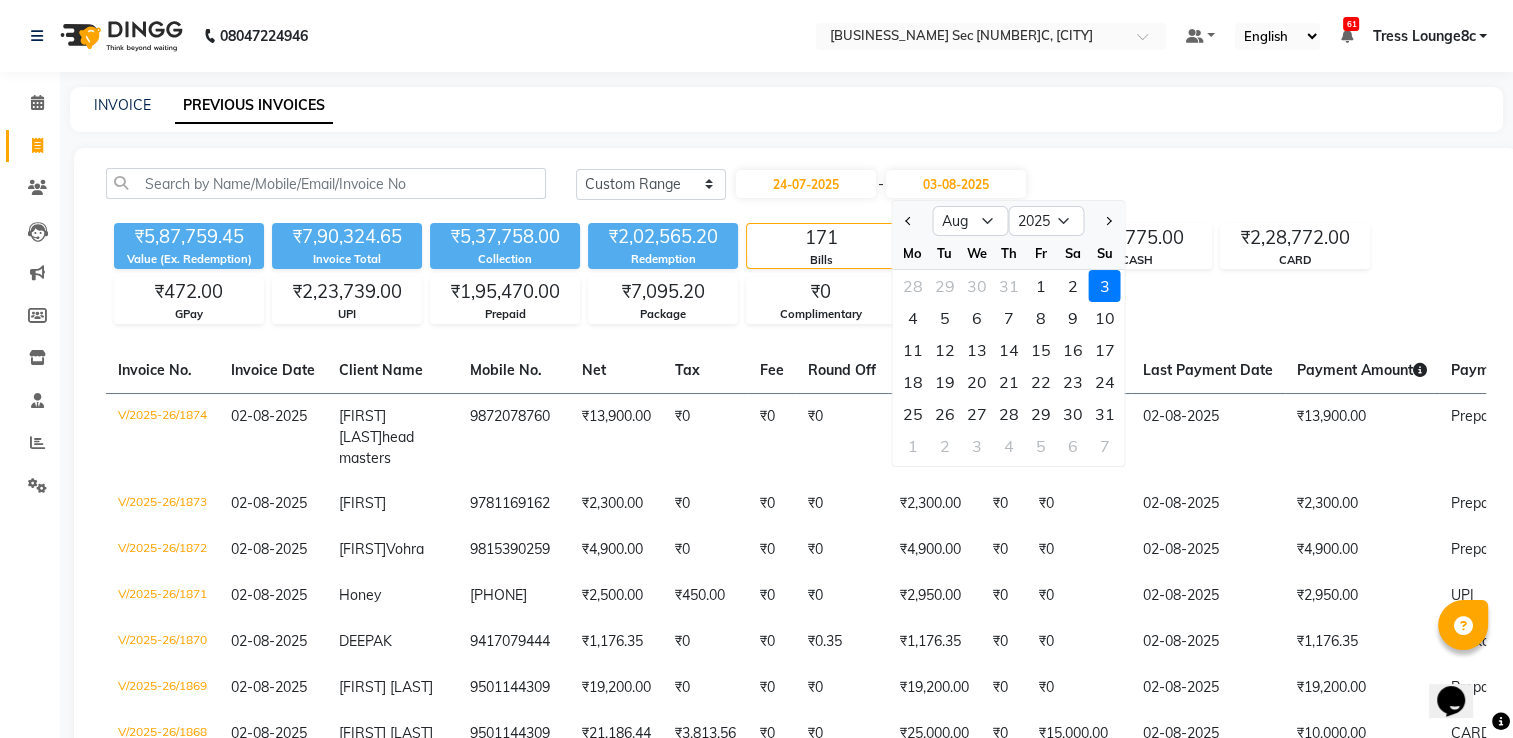 click 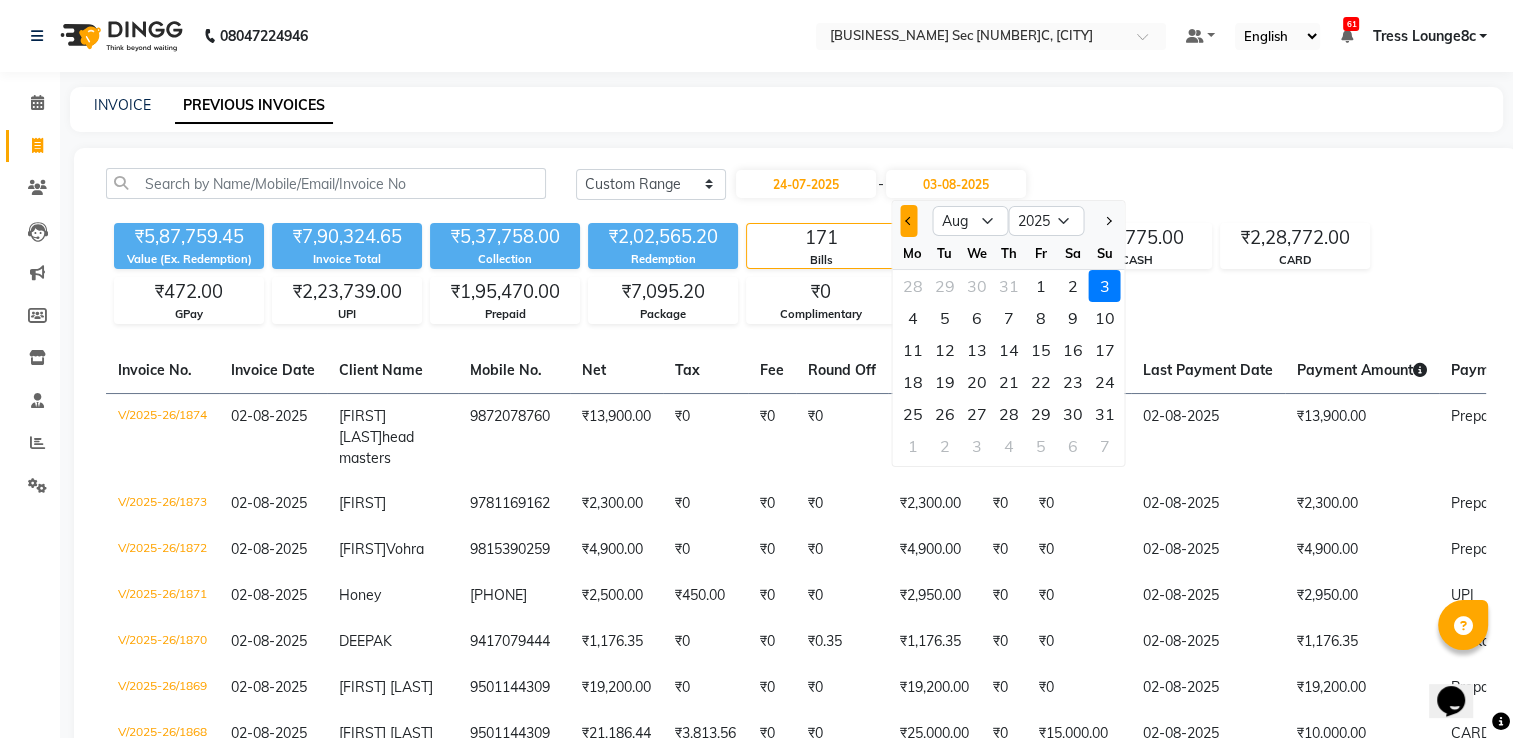 click 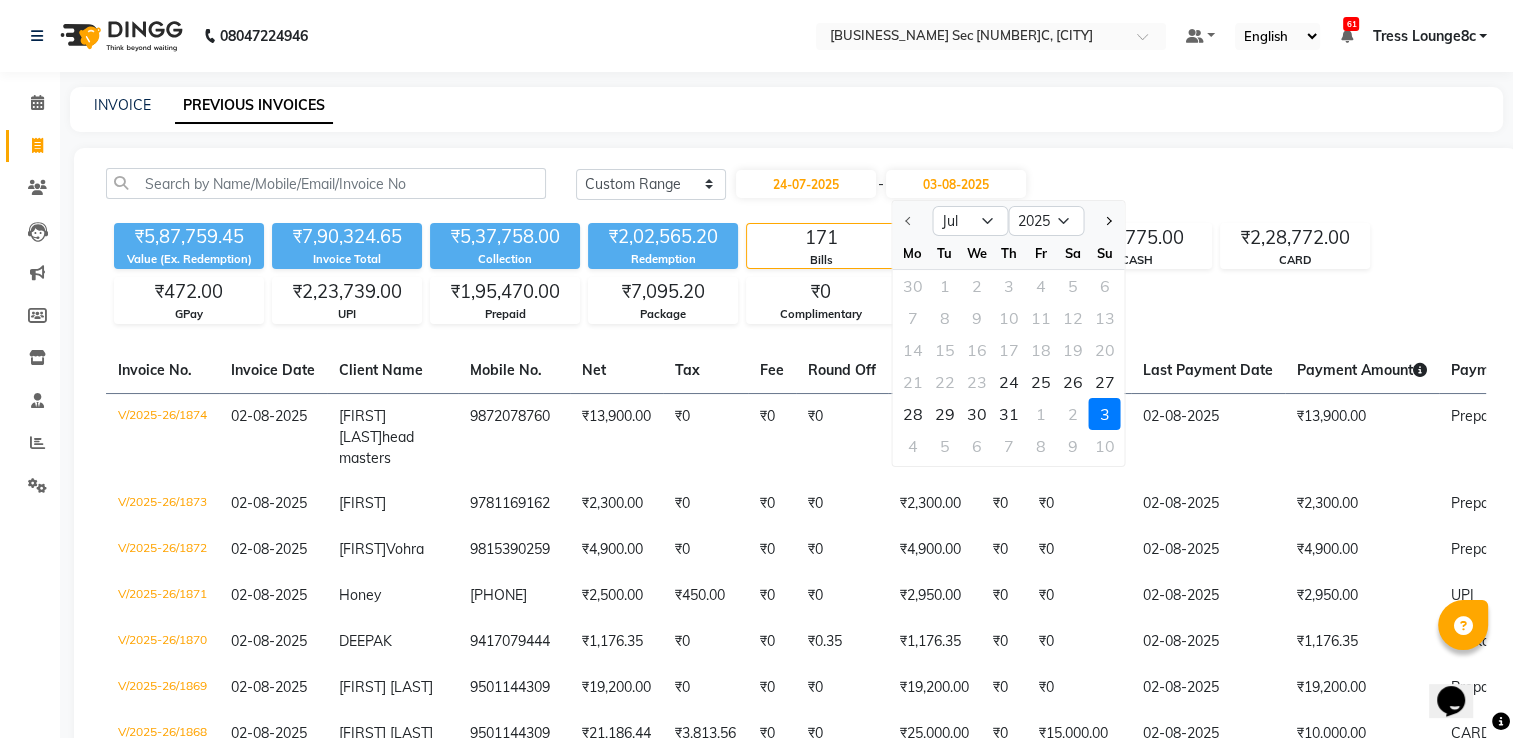 click on "24" 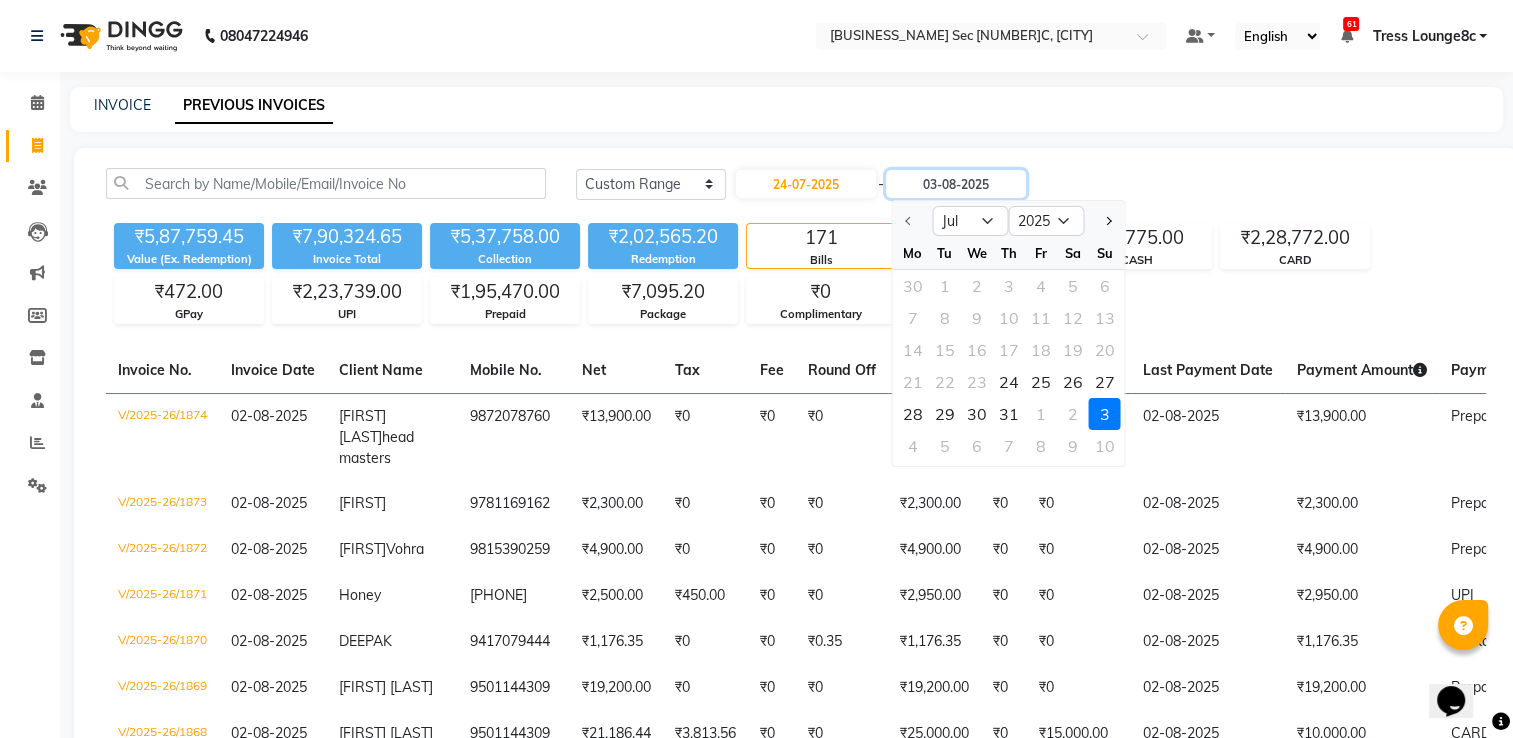 type on "24-07-2025" 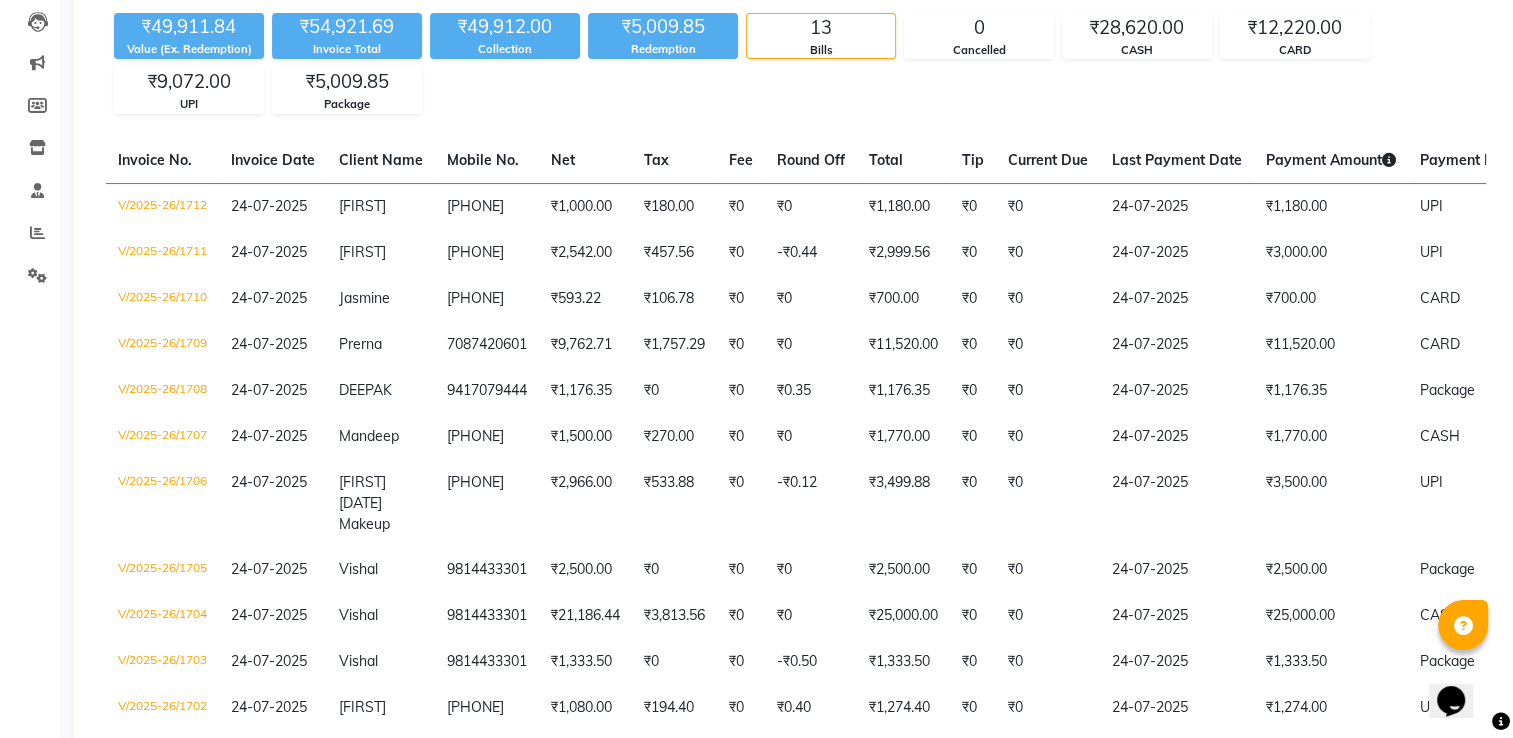 scroll, scrollTop: 0, scrollLeft: 0, axis: both 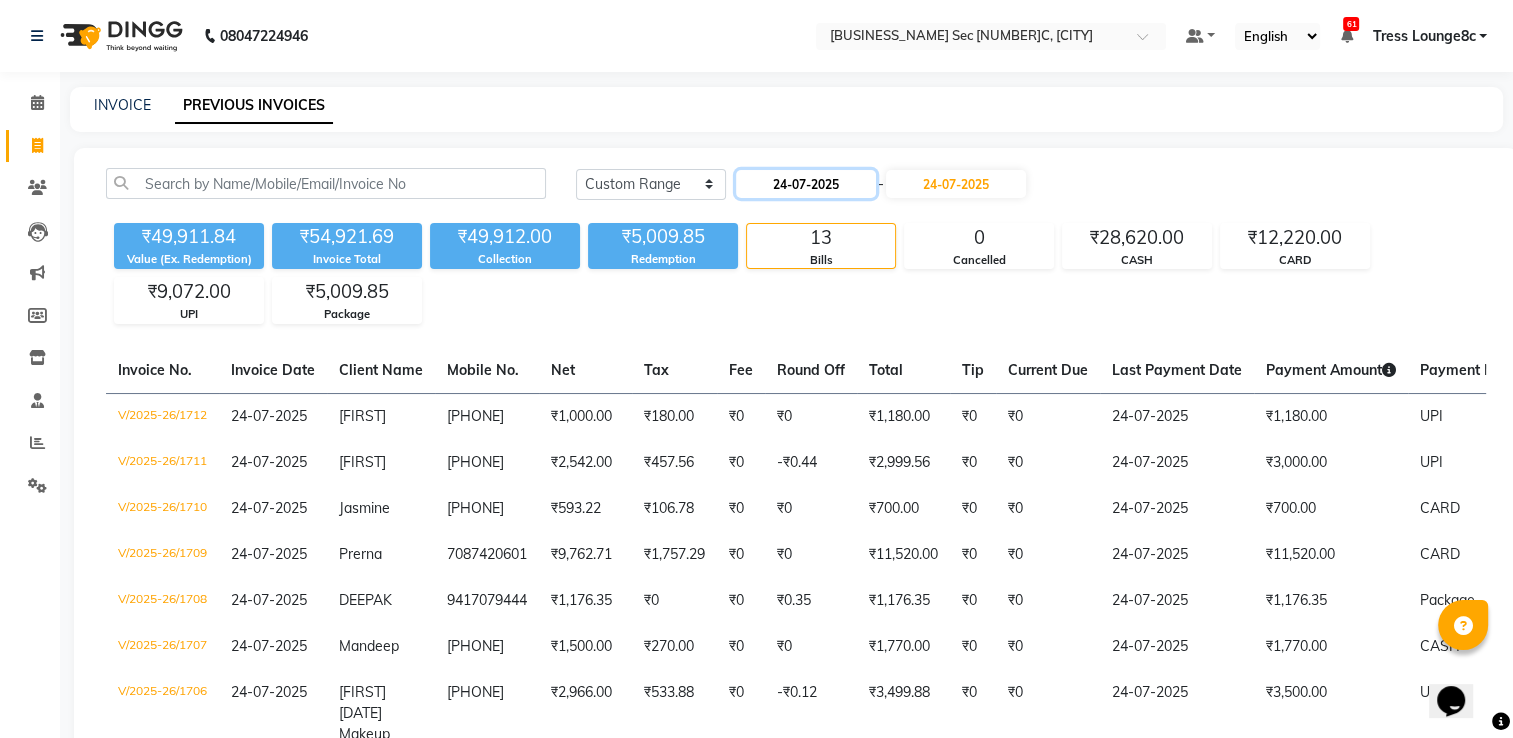 click on "24-07-2025" 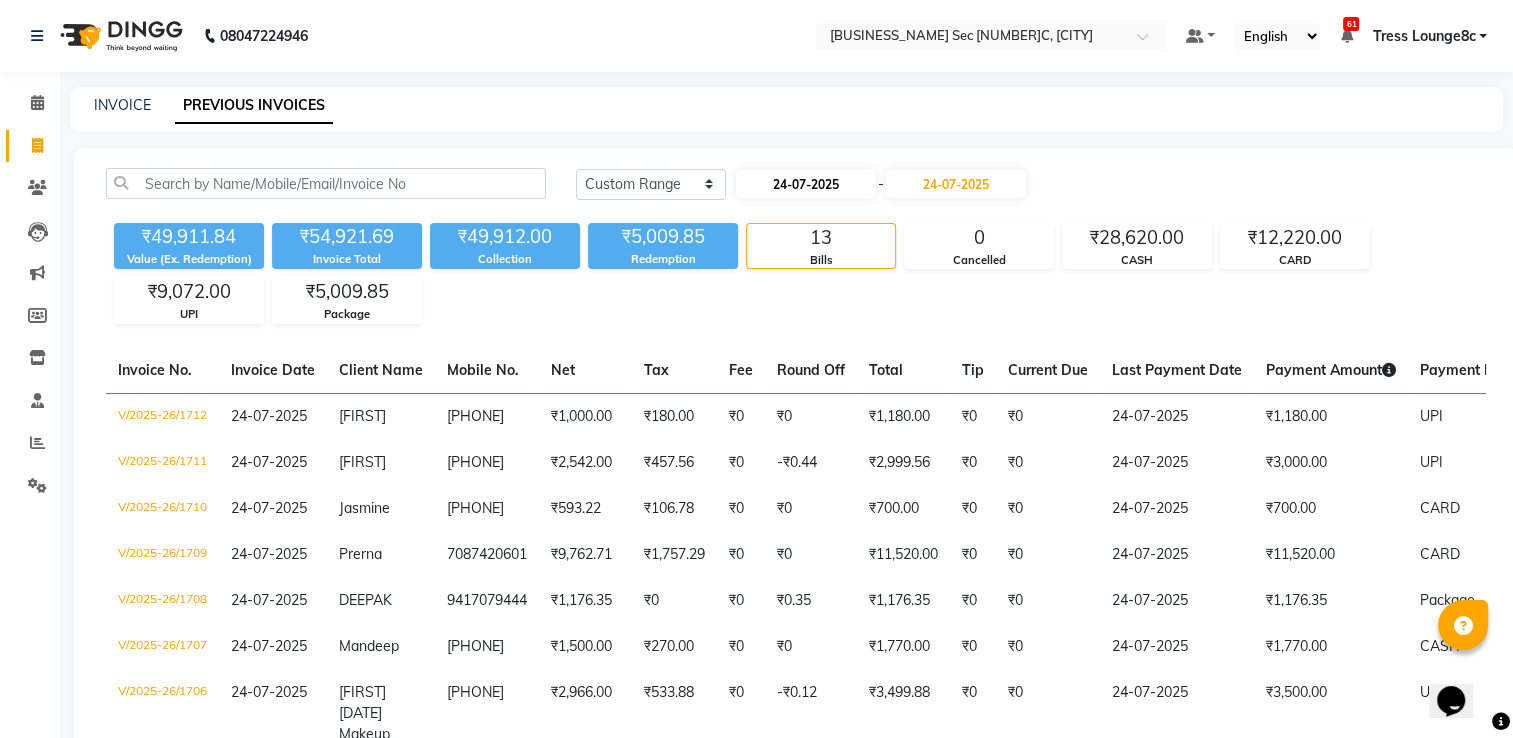select on "7" 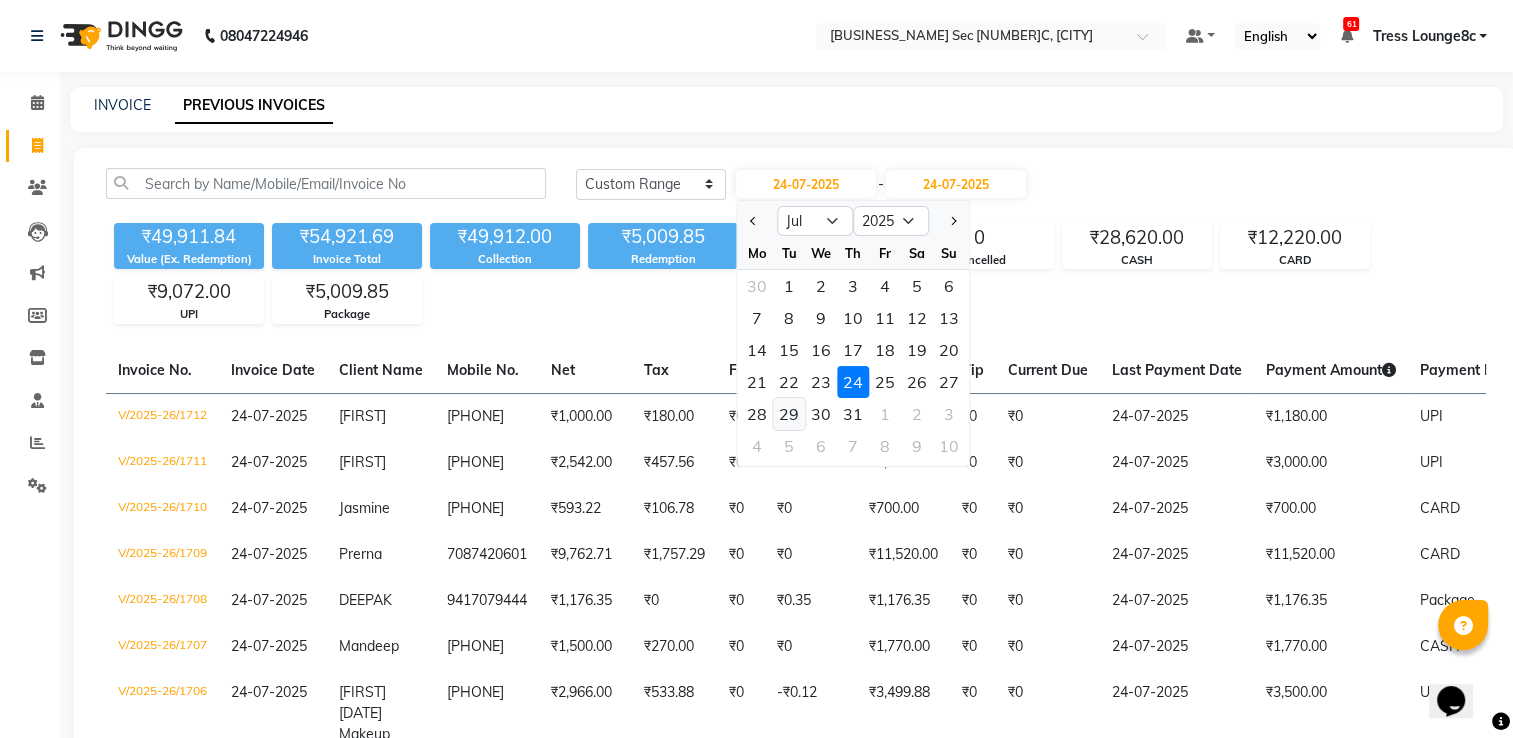 click on "29" 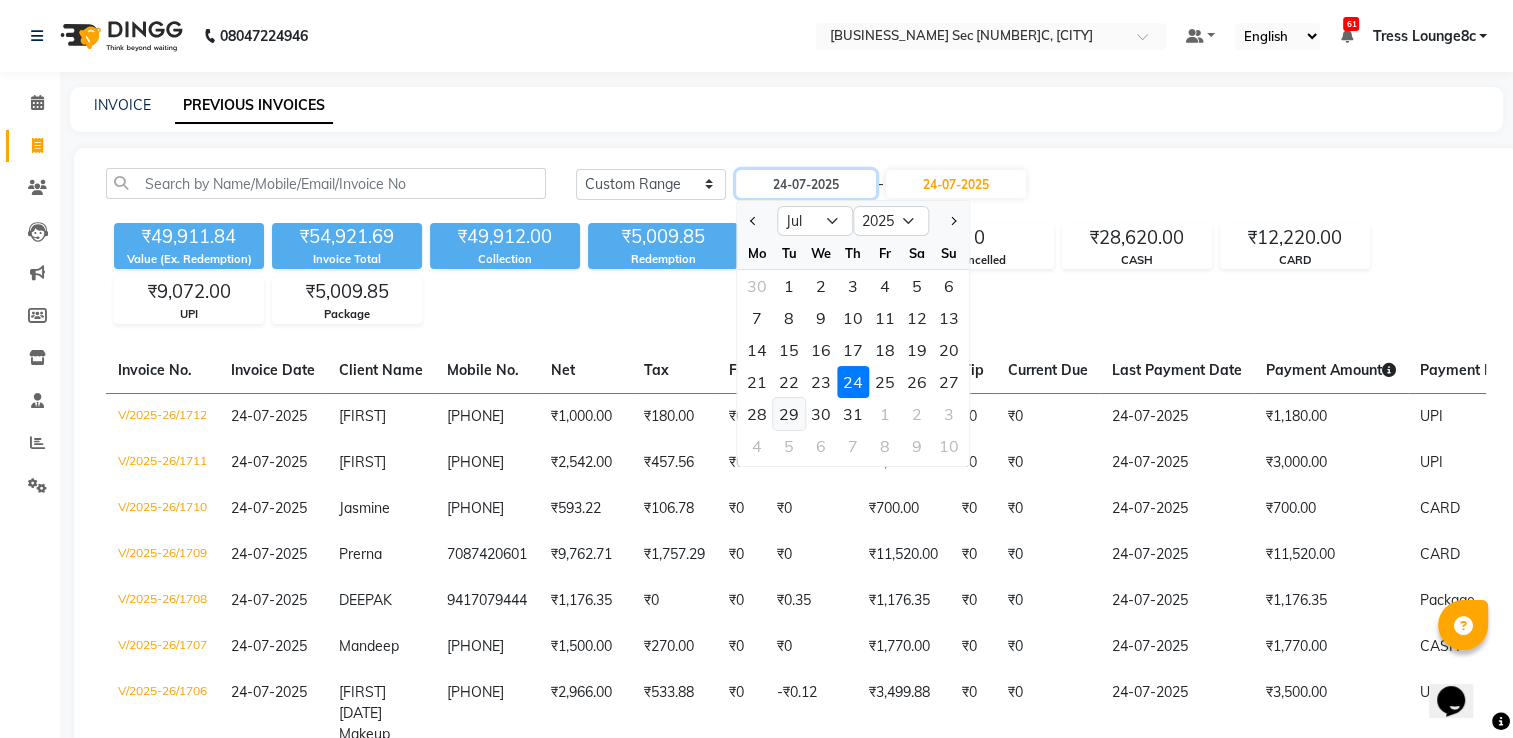 type on "29-07-2025" 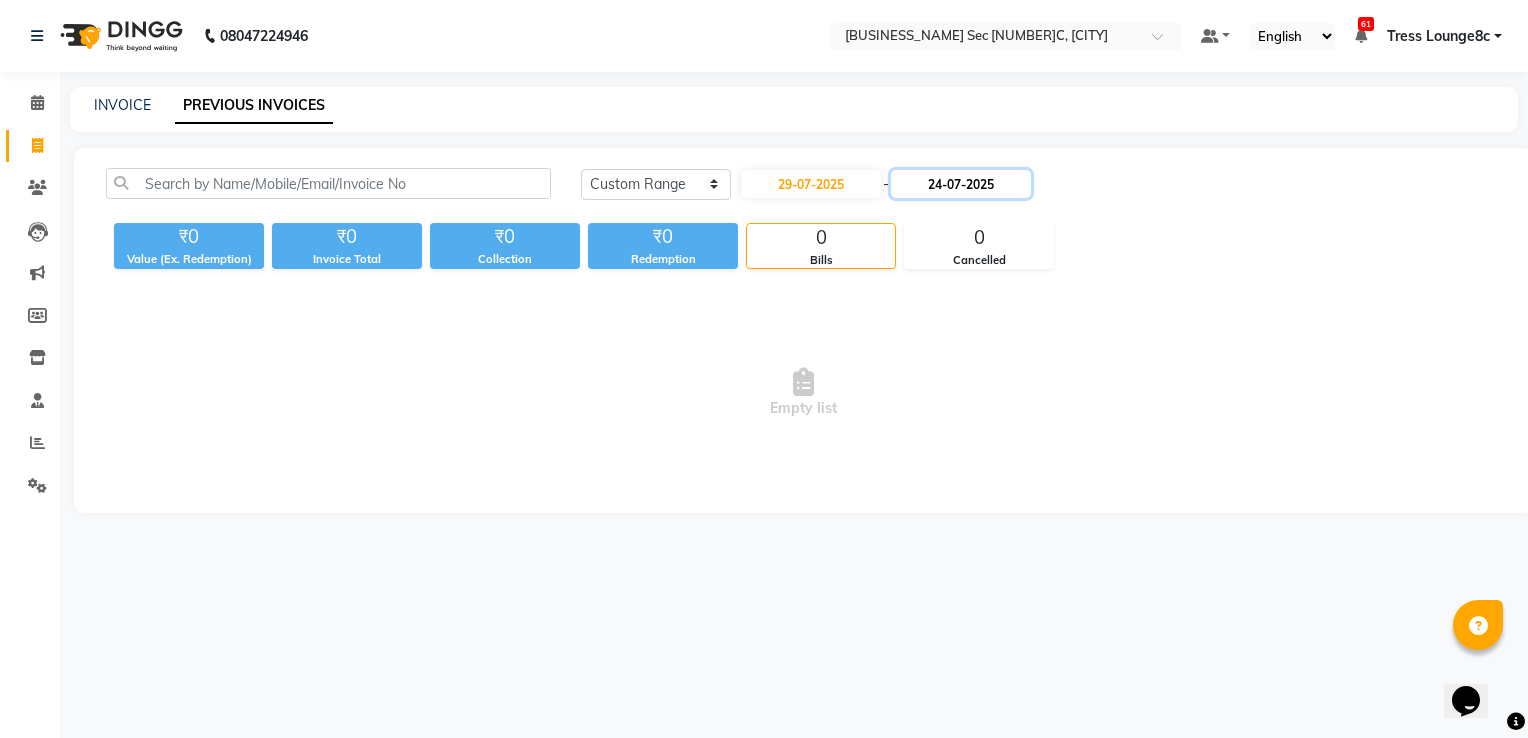 click on "24-07-2025" 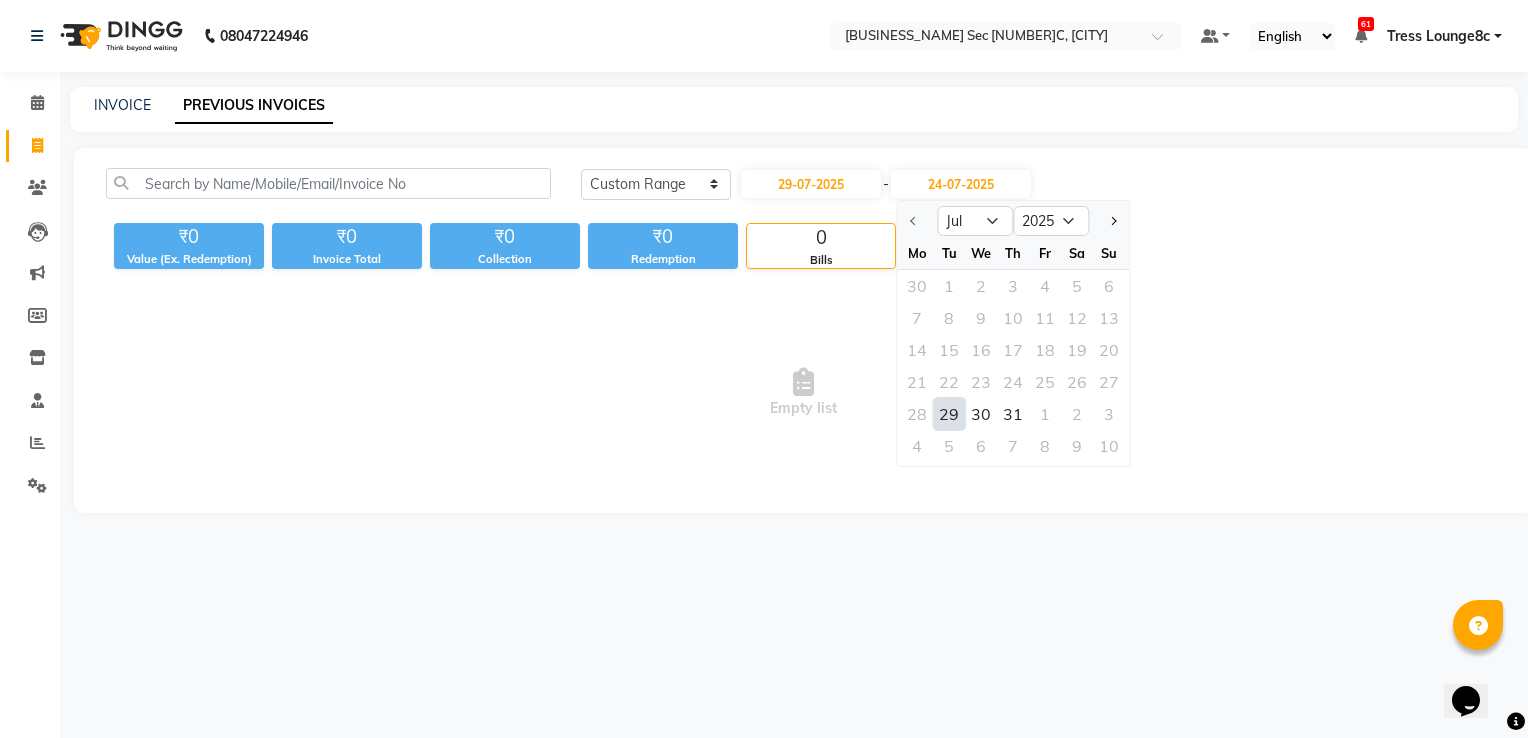 click on "29" 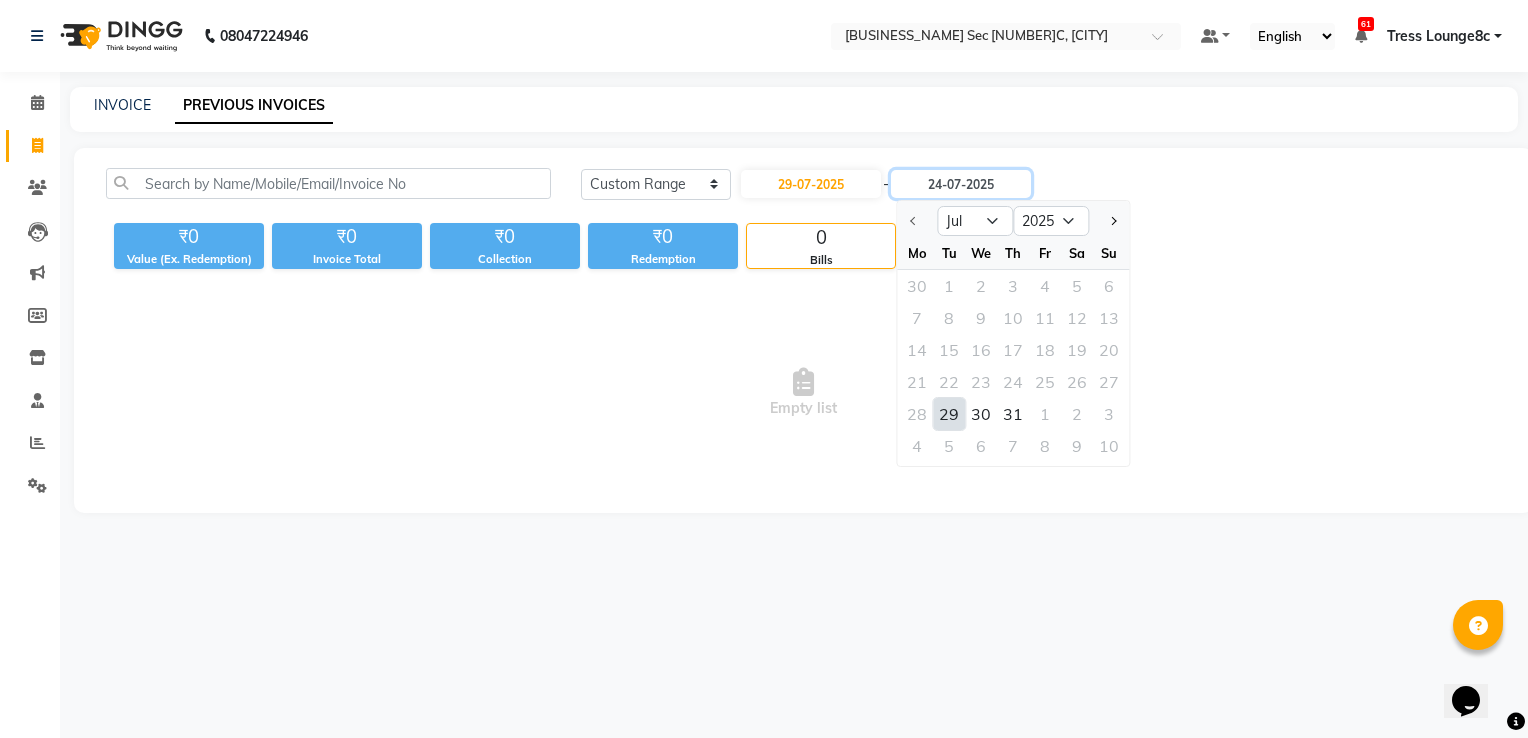 type on "29-07-2025" 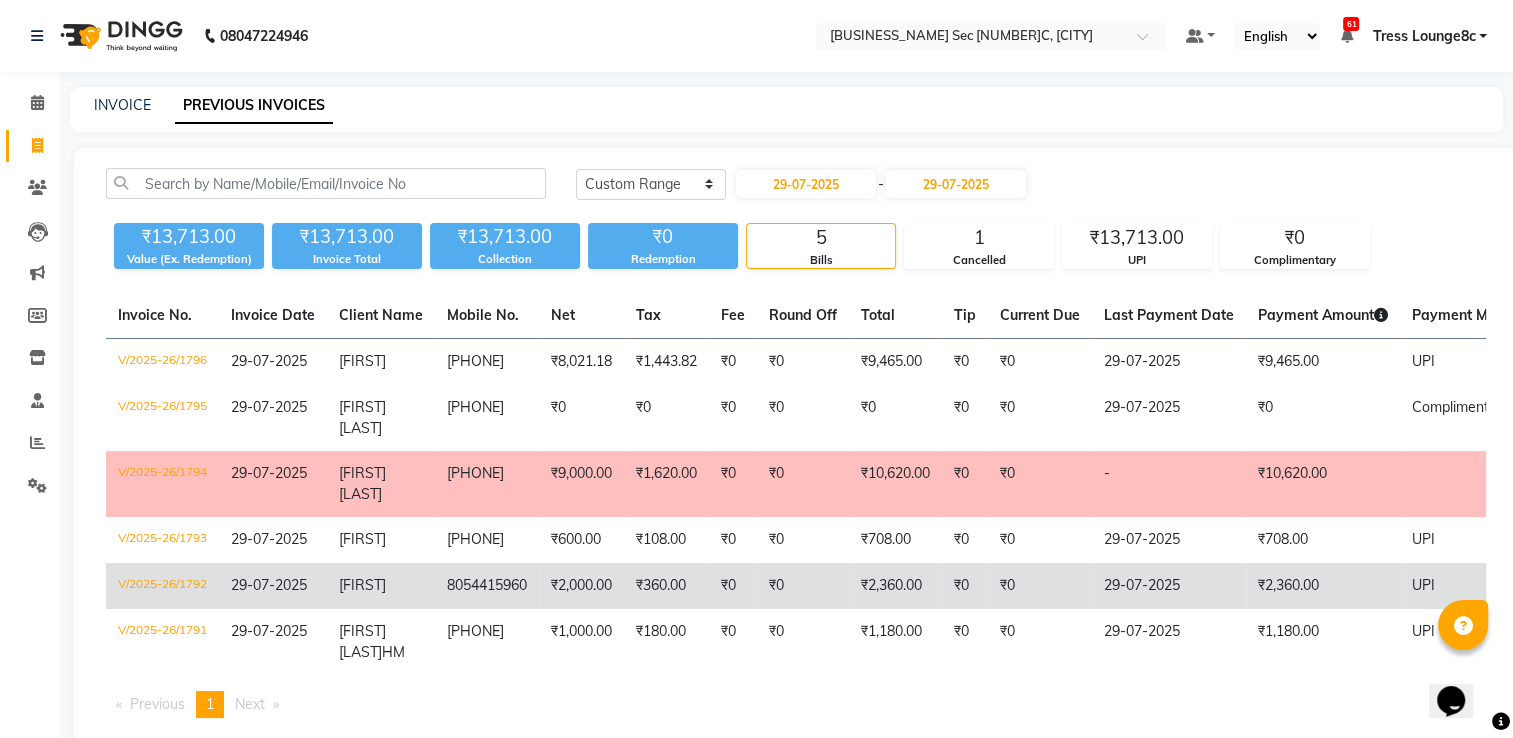 click on "₹0" 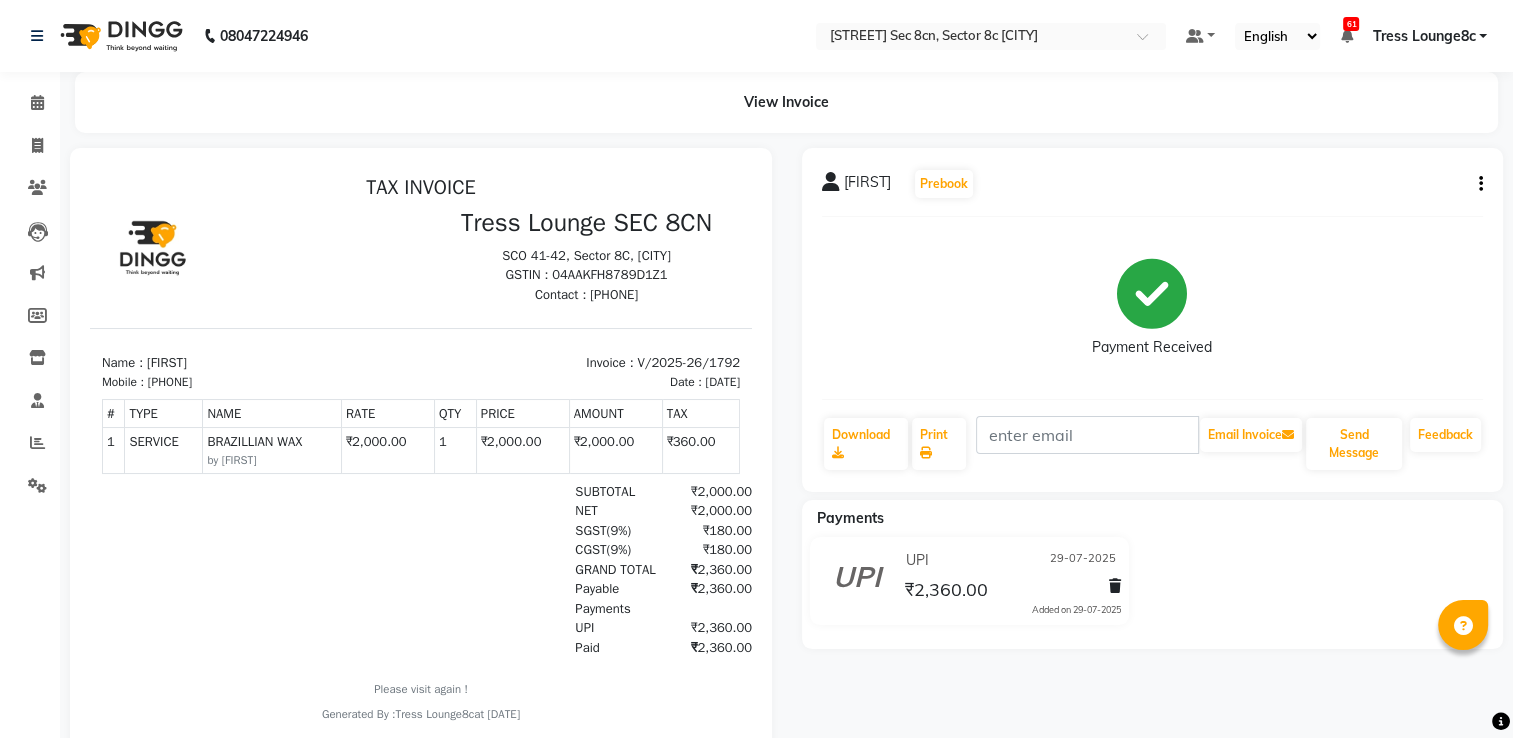 scroll, scrollTop: 0, scrollLeft: 0, axis: both 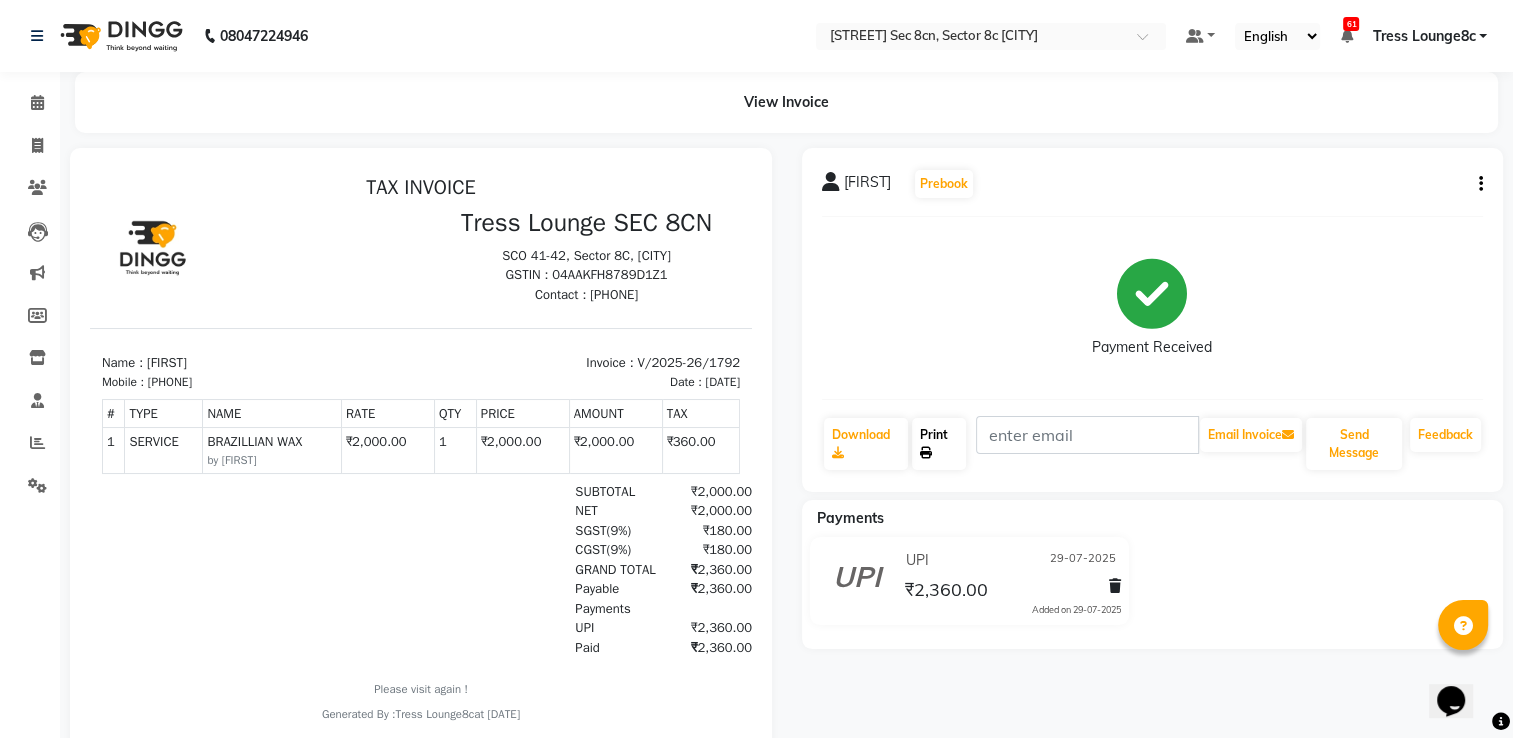 click on "Print" 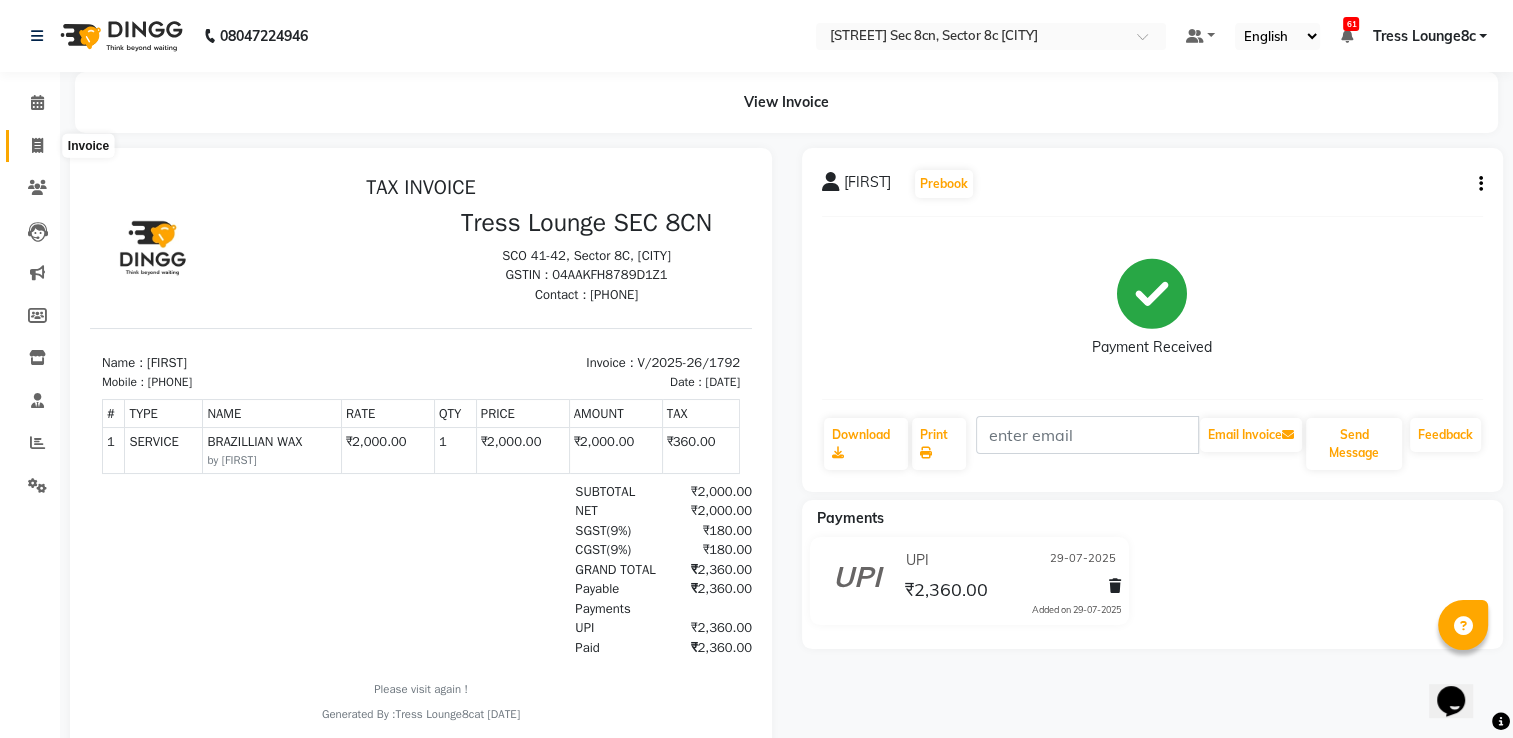 click 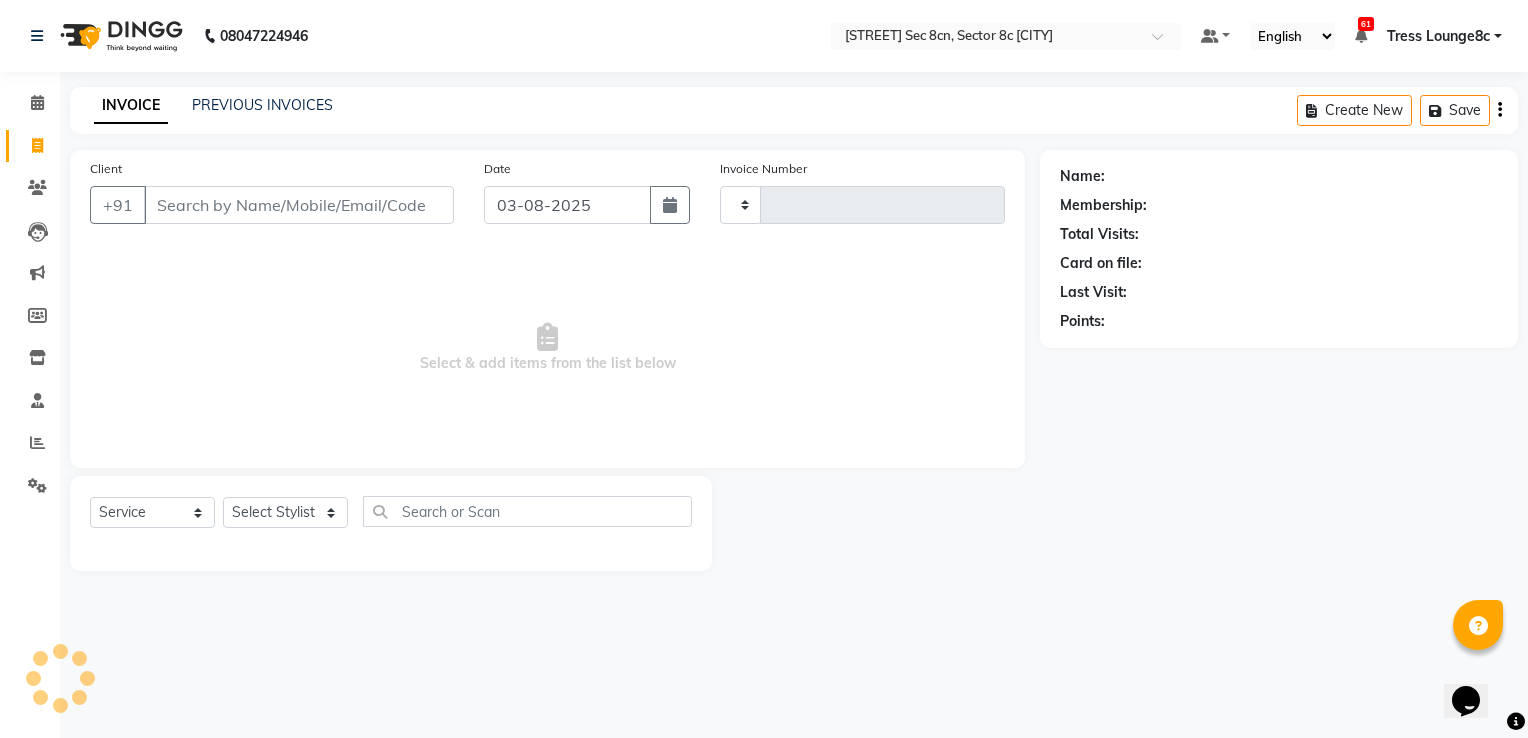 type on "1875" 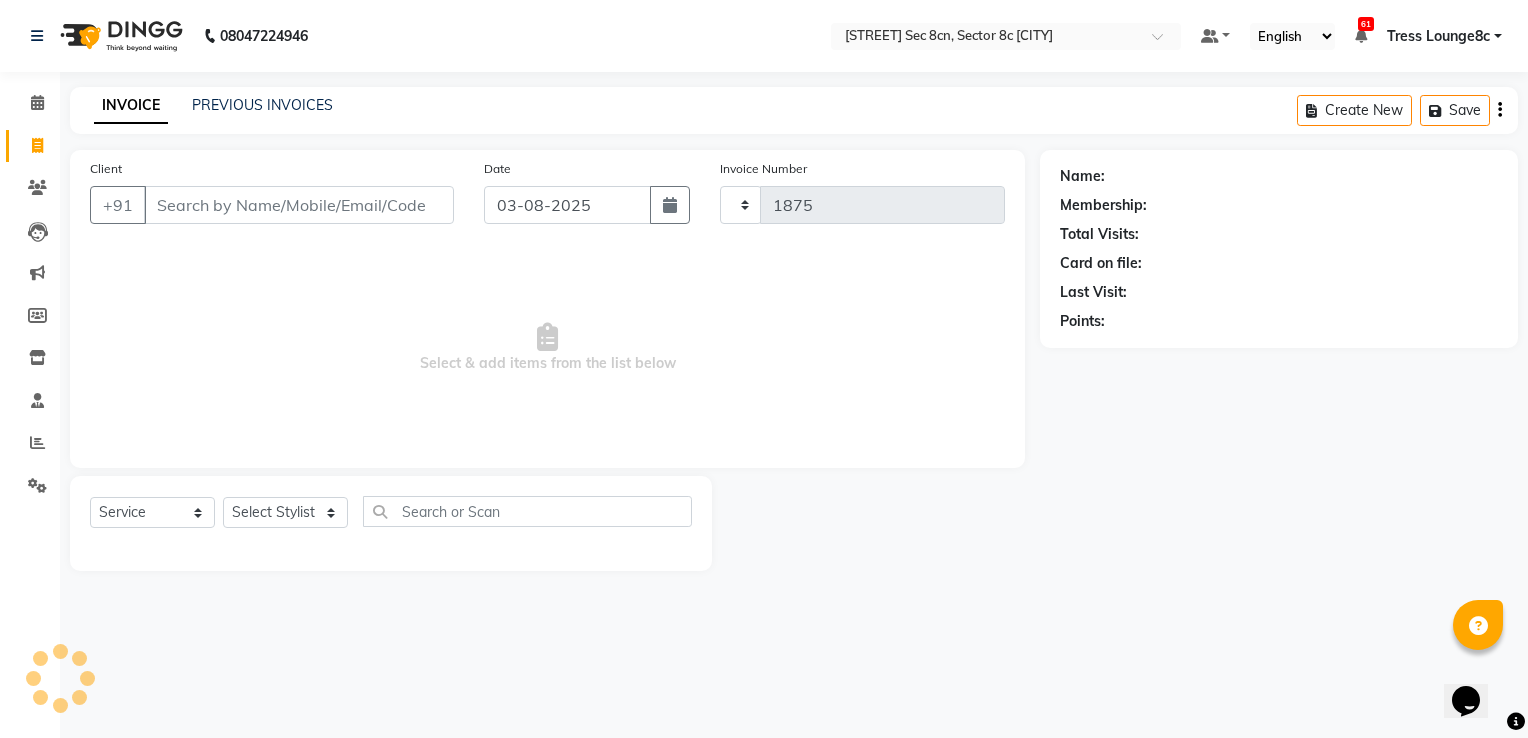 select on "5703" 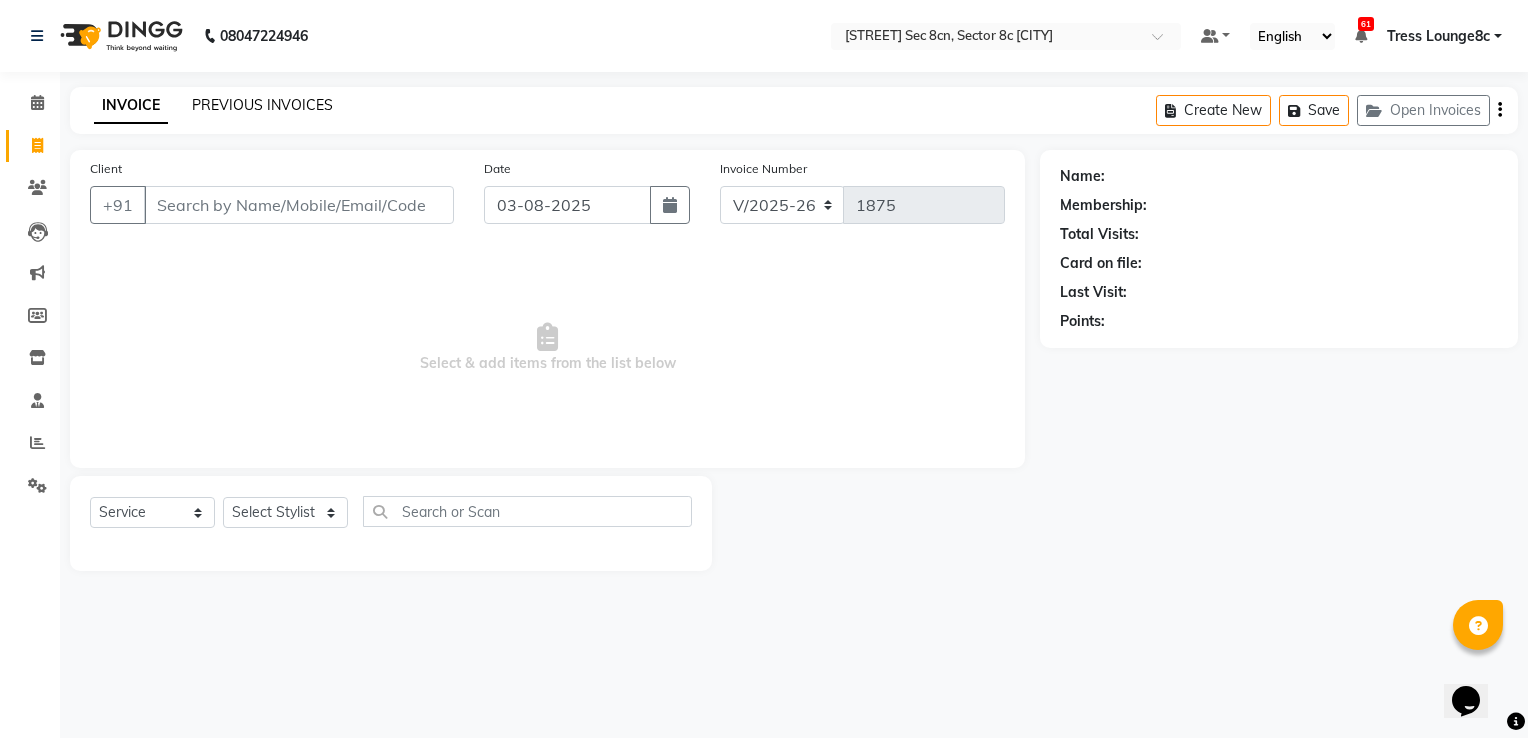 click on "PREVIOUS INVOICES" 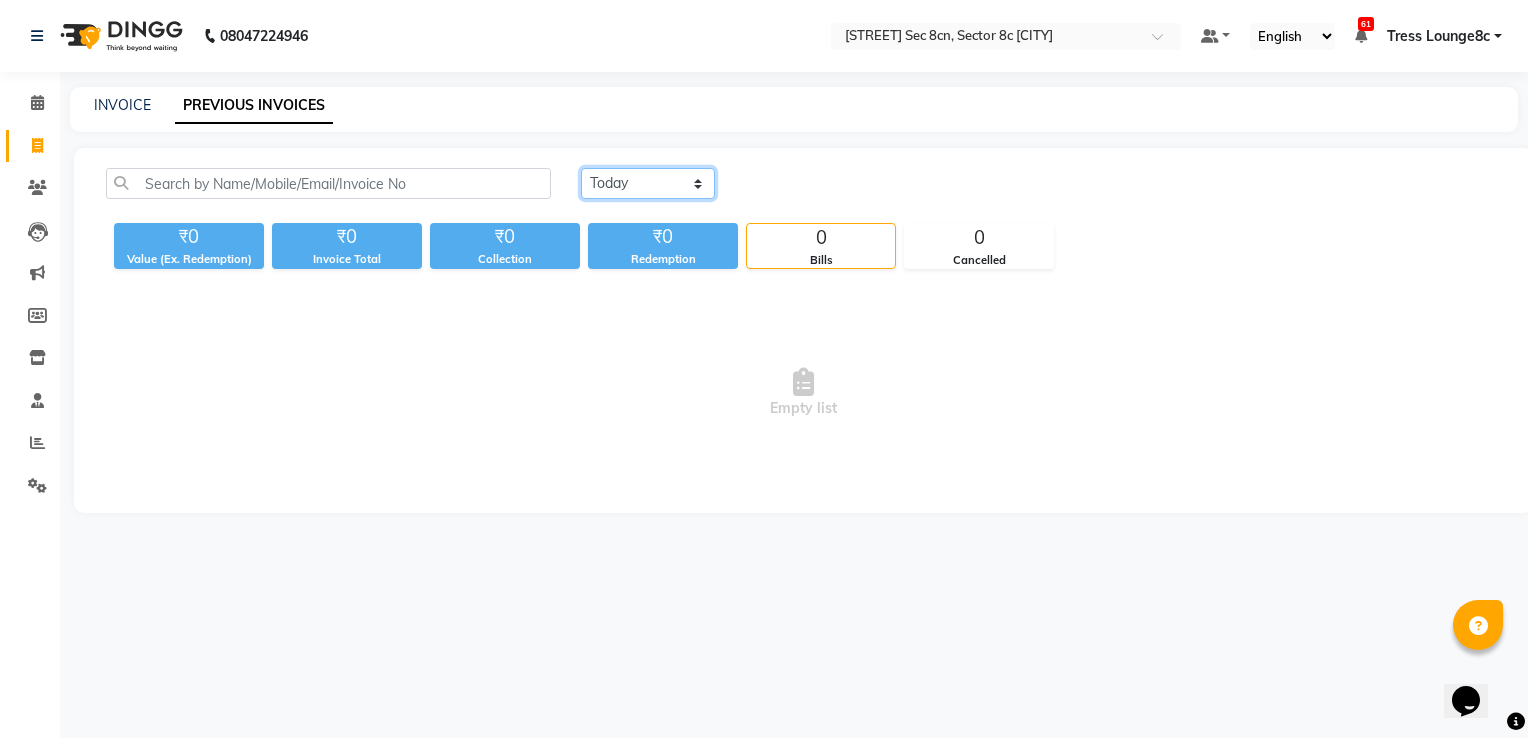 drag, startPoint x: 635, startPoint y: 184, endPoint x: 637, endPoint y: 194, distance: 10.198039 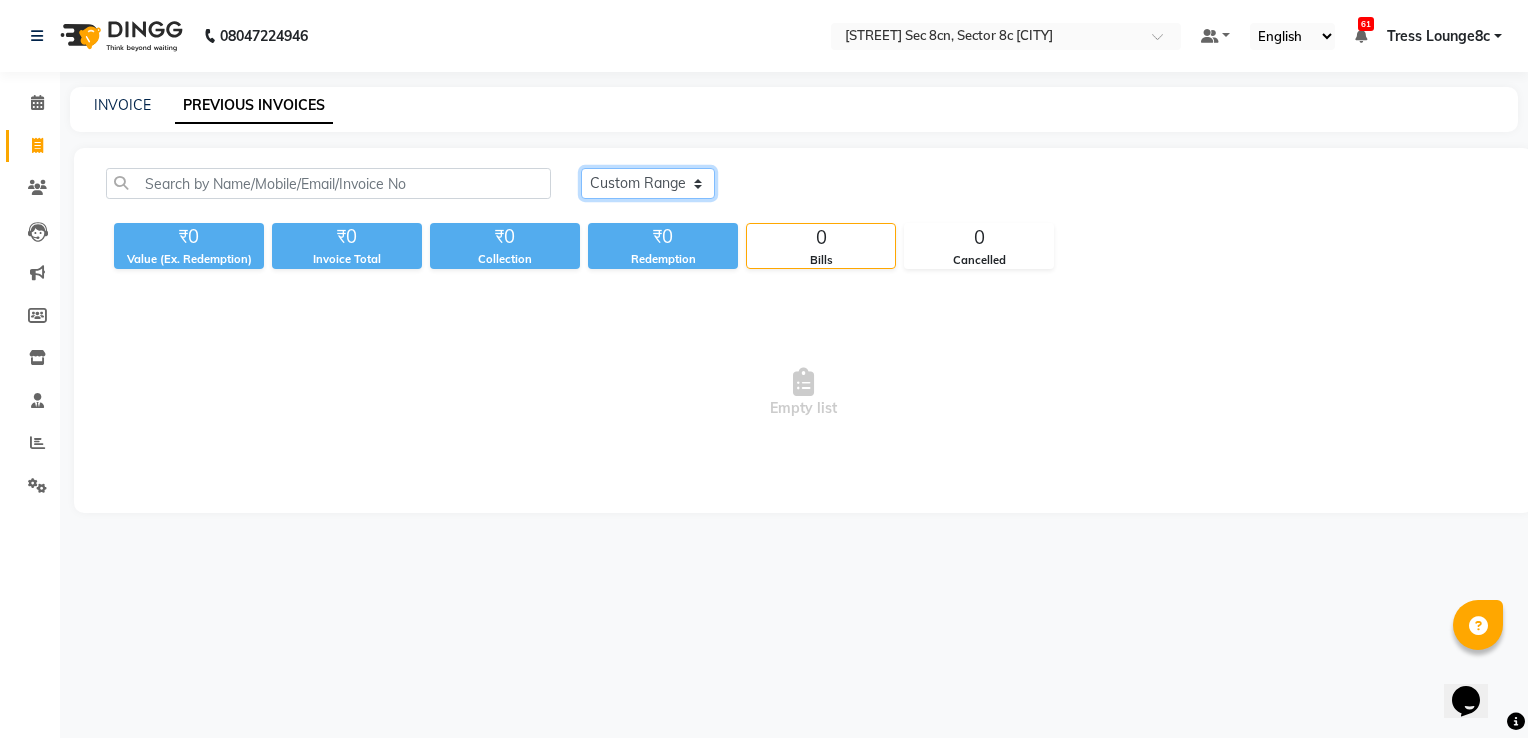 click on "Today Yesterday Custom Range" 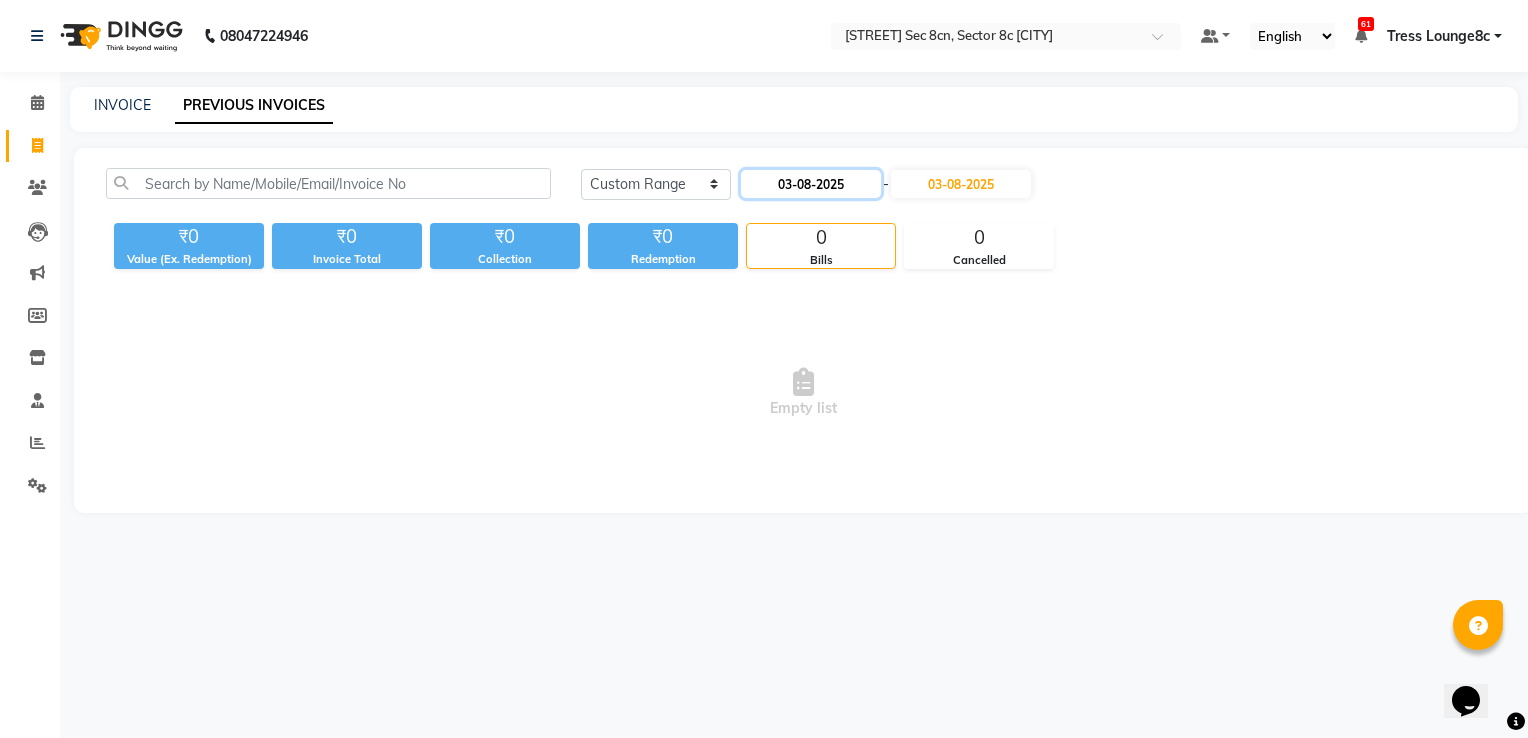 click on "03-08-2025" 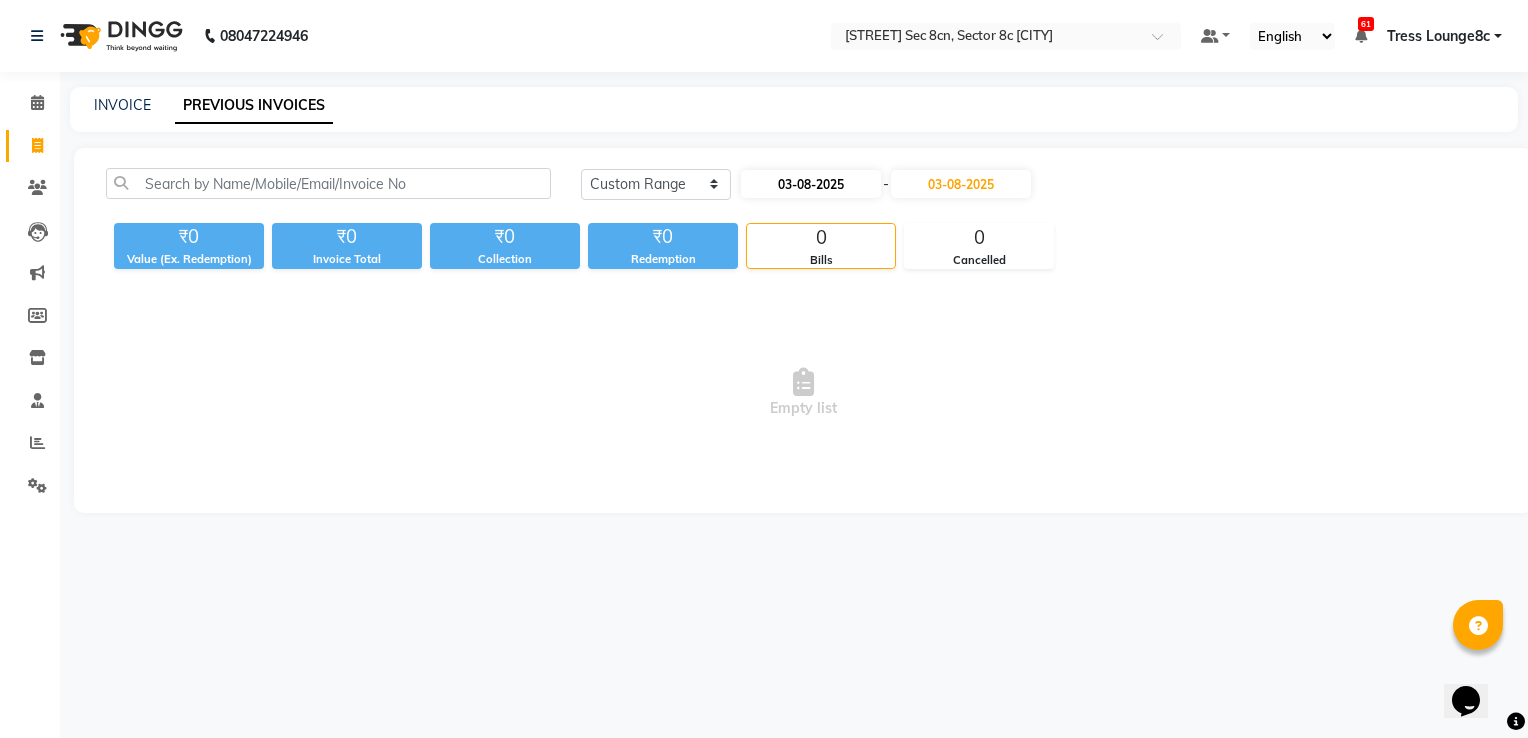 select on "8" 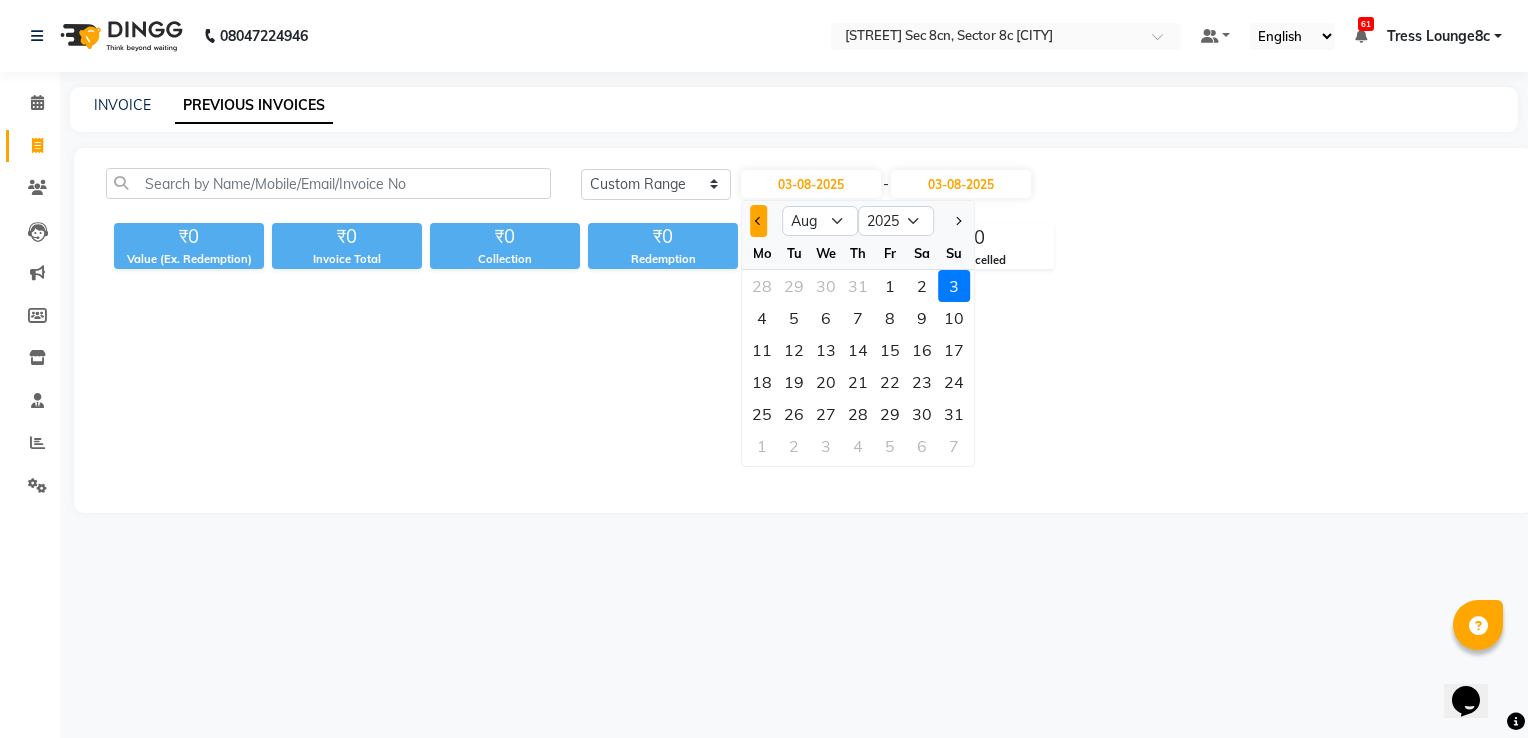 click 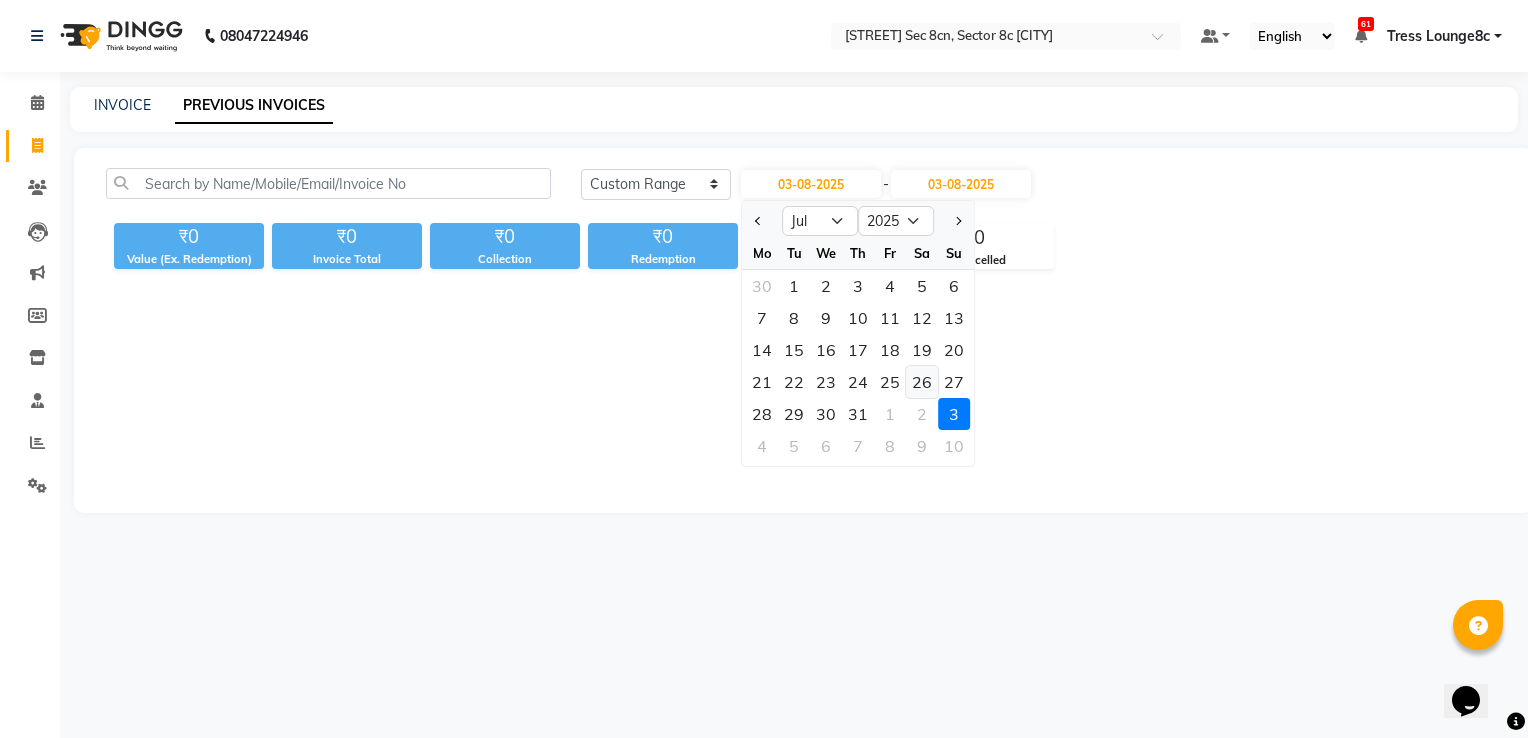 click on "26" 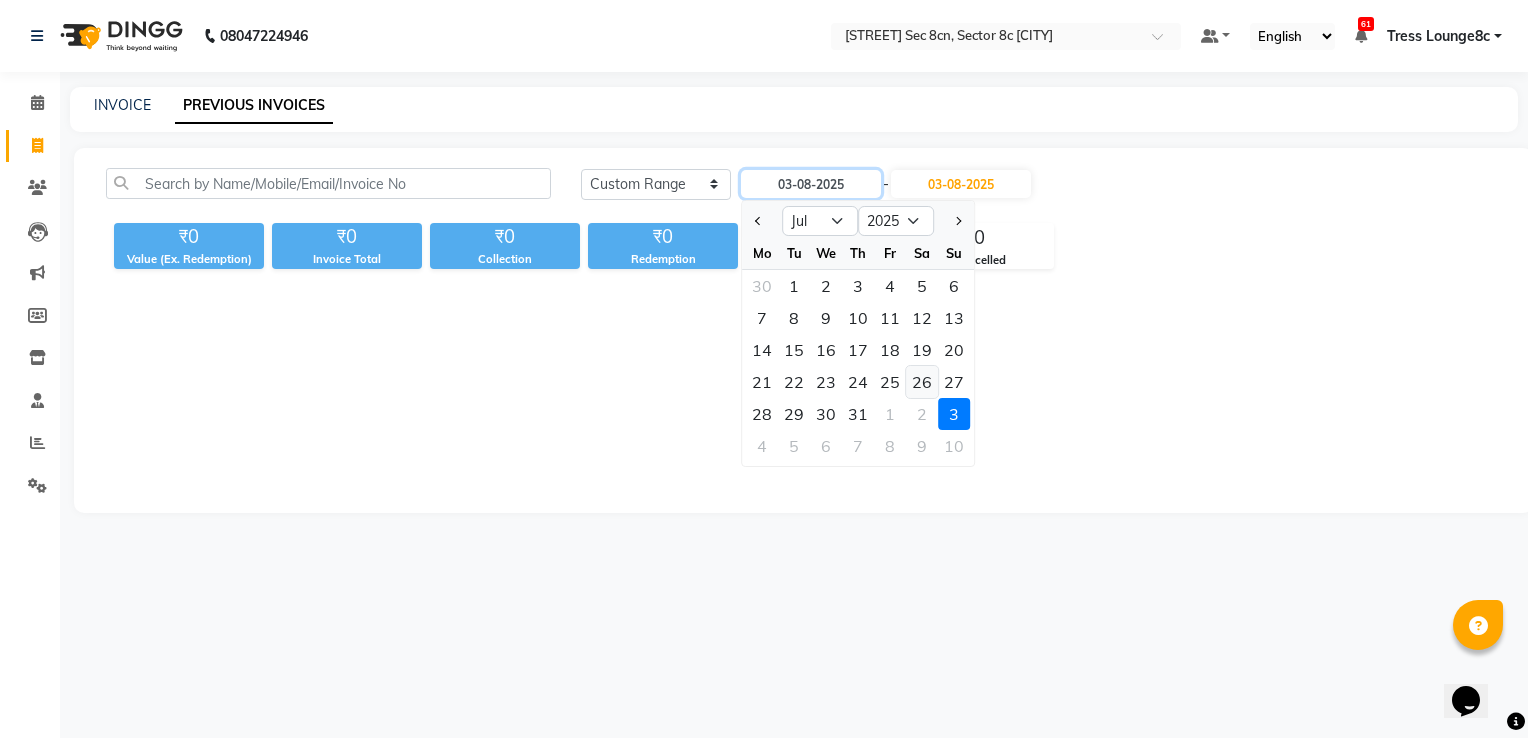 type on "26-07-2025" 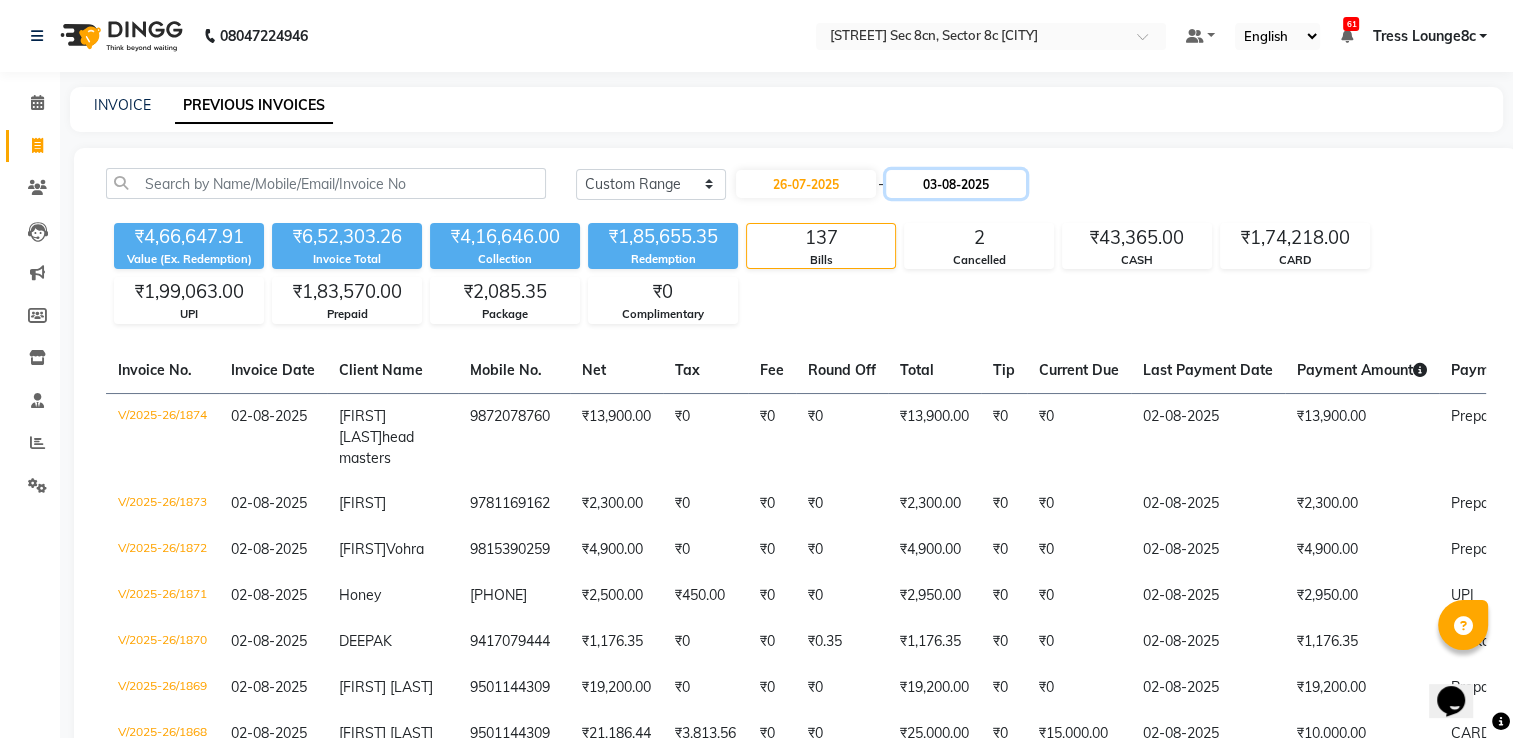 click on "03-08-2025" 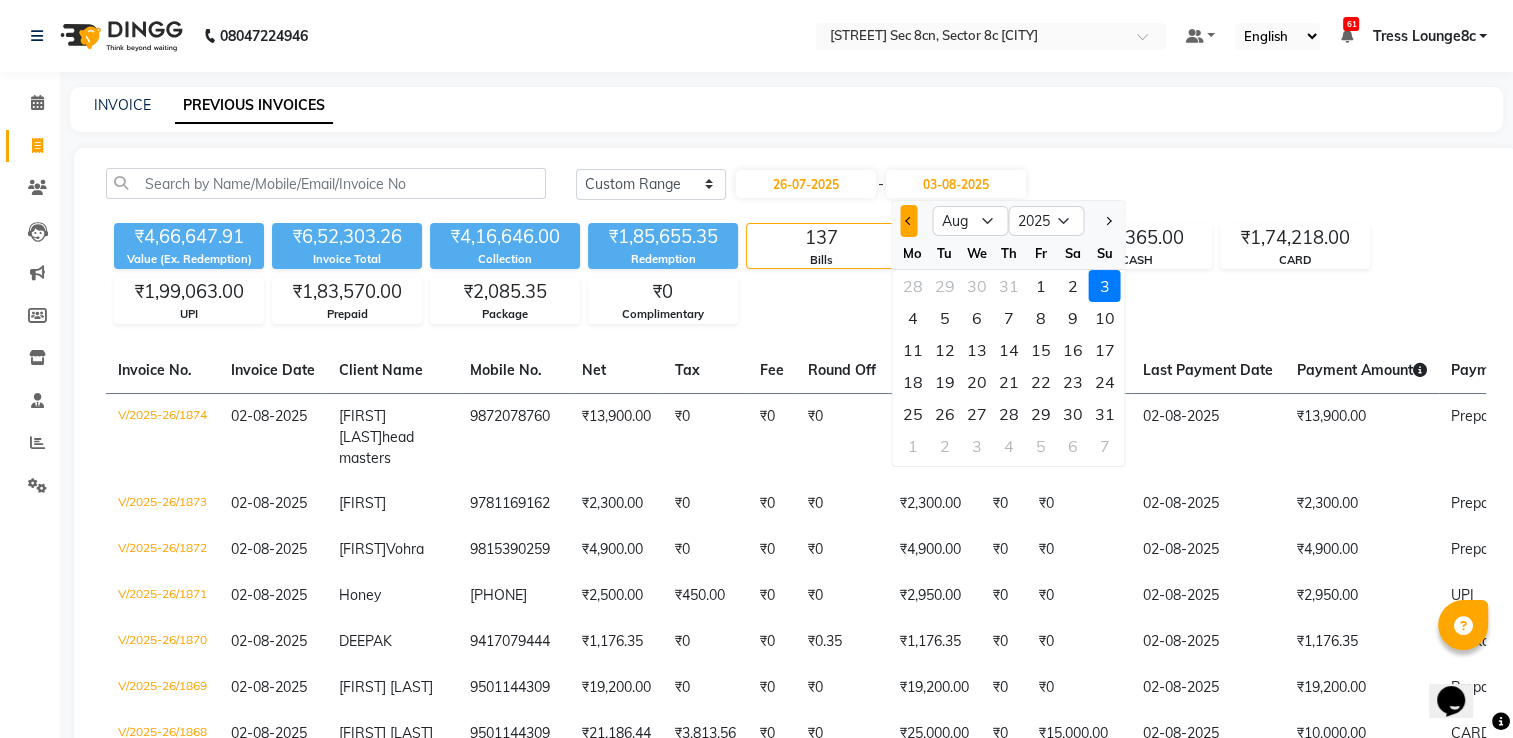 click 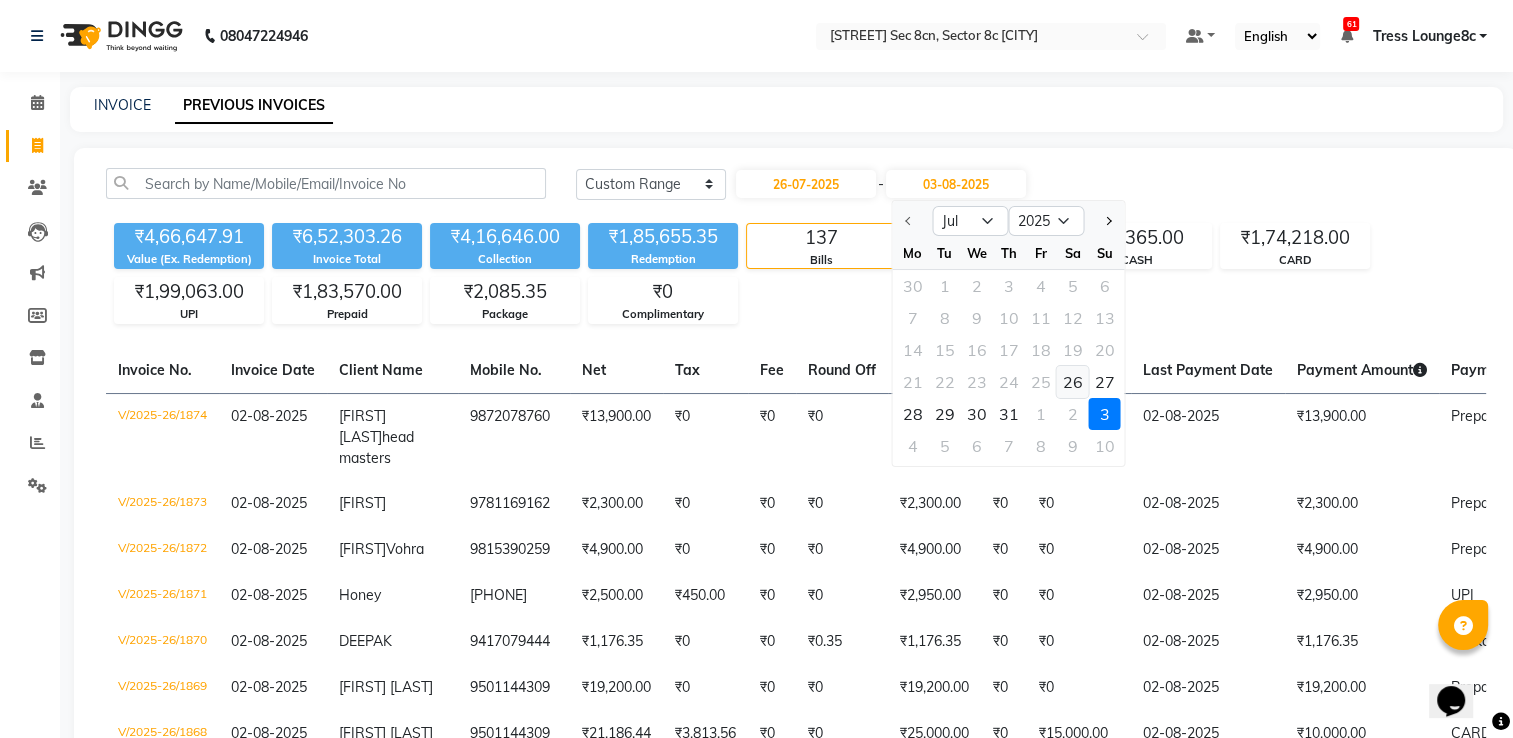click on "26" 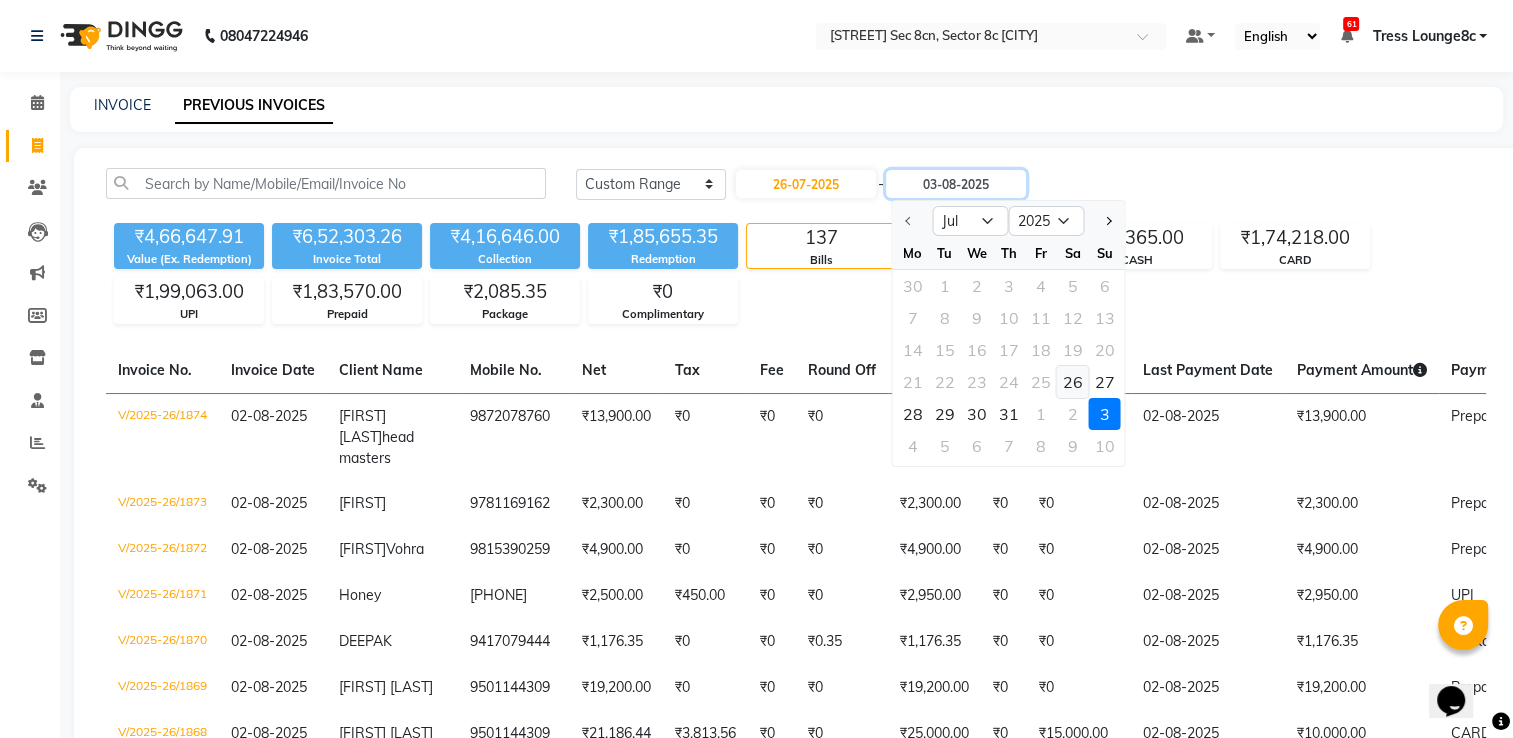 type on "26-07-2025" 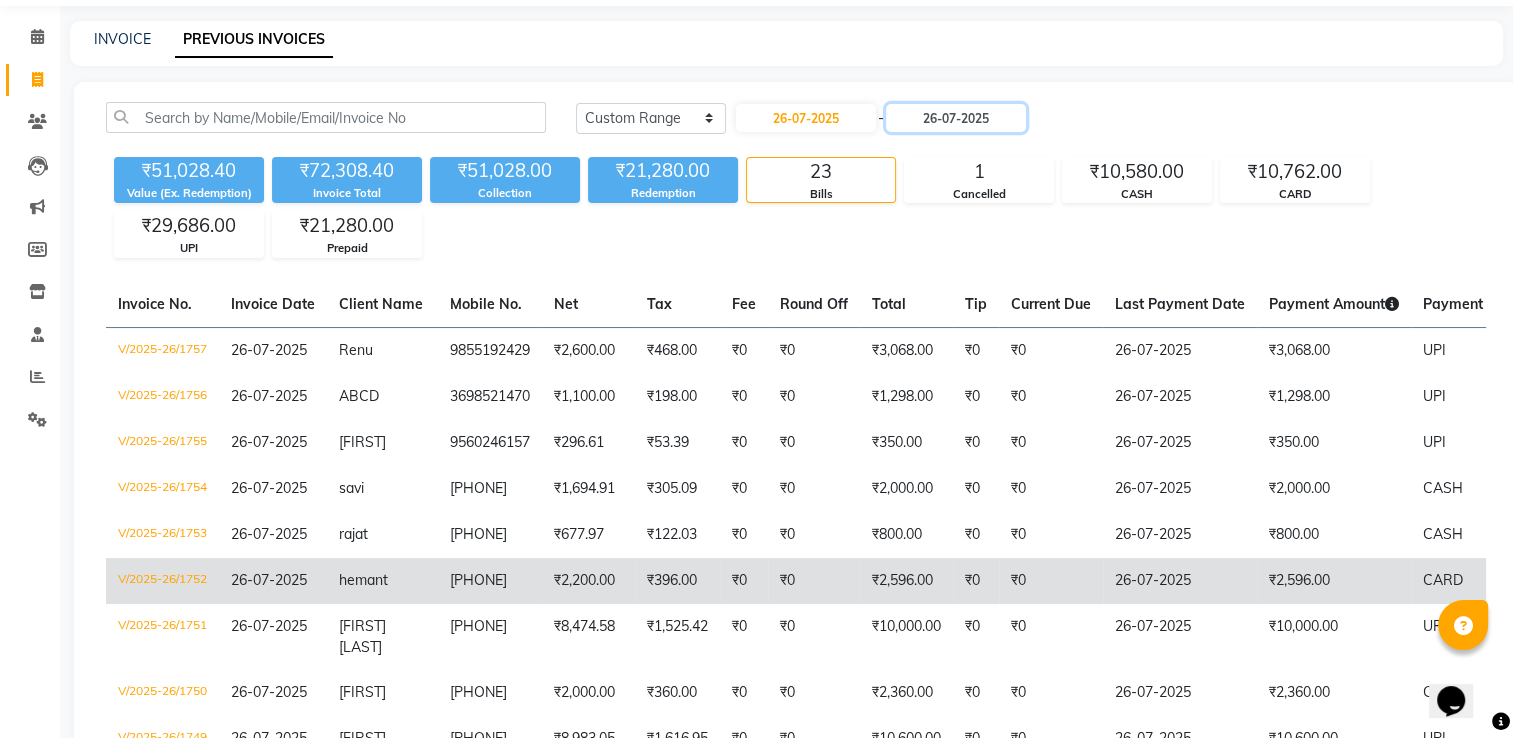 scroll, scrollTop: 100, scrollLeft: 0, axis: vertical 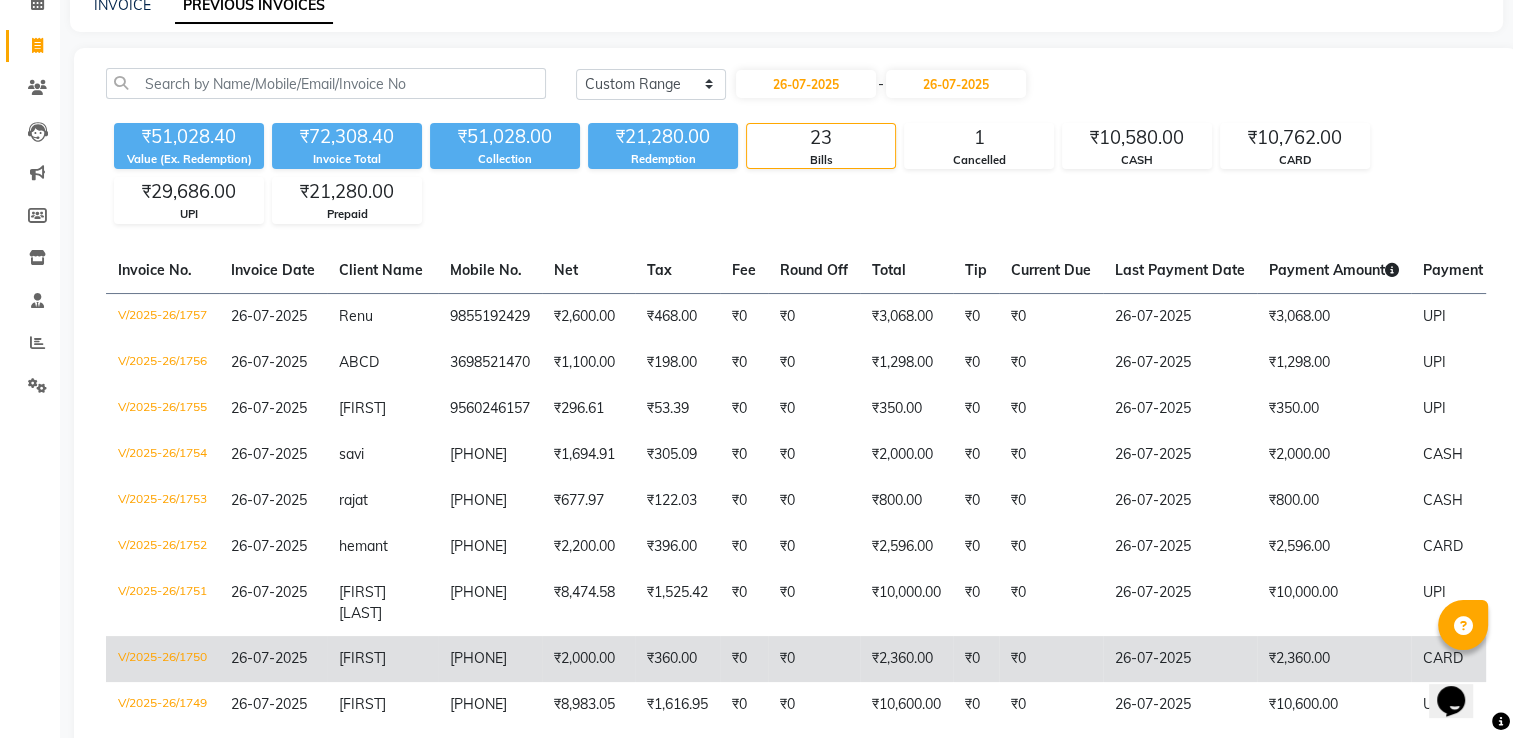click on "₹2,360.00" 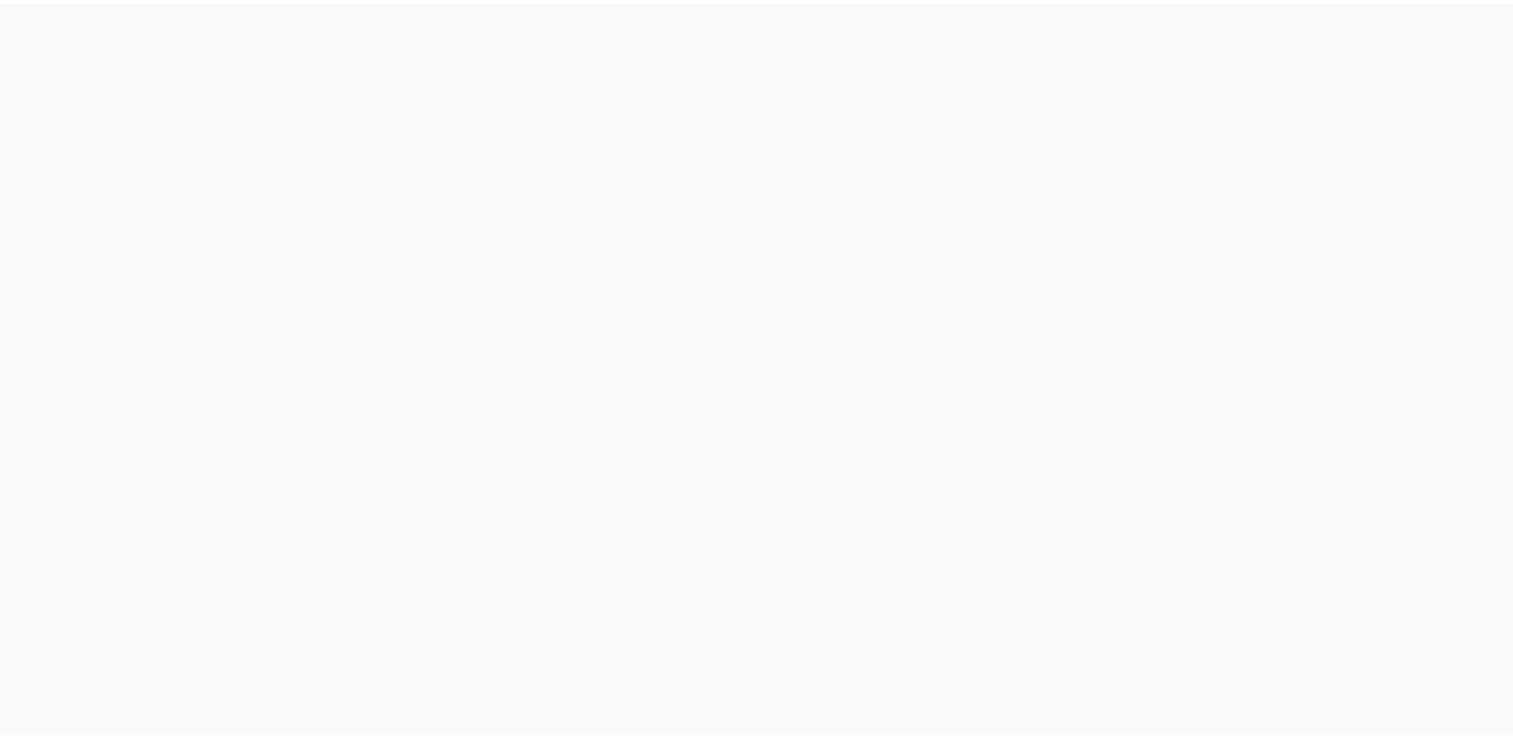 scroll, scrollTop: 0, scrollLeft: 0, axis: both 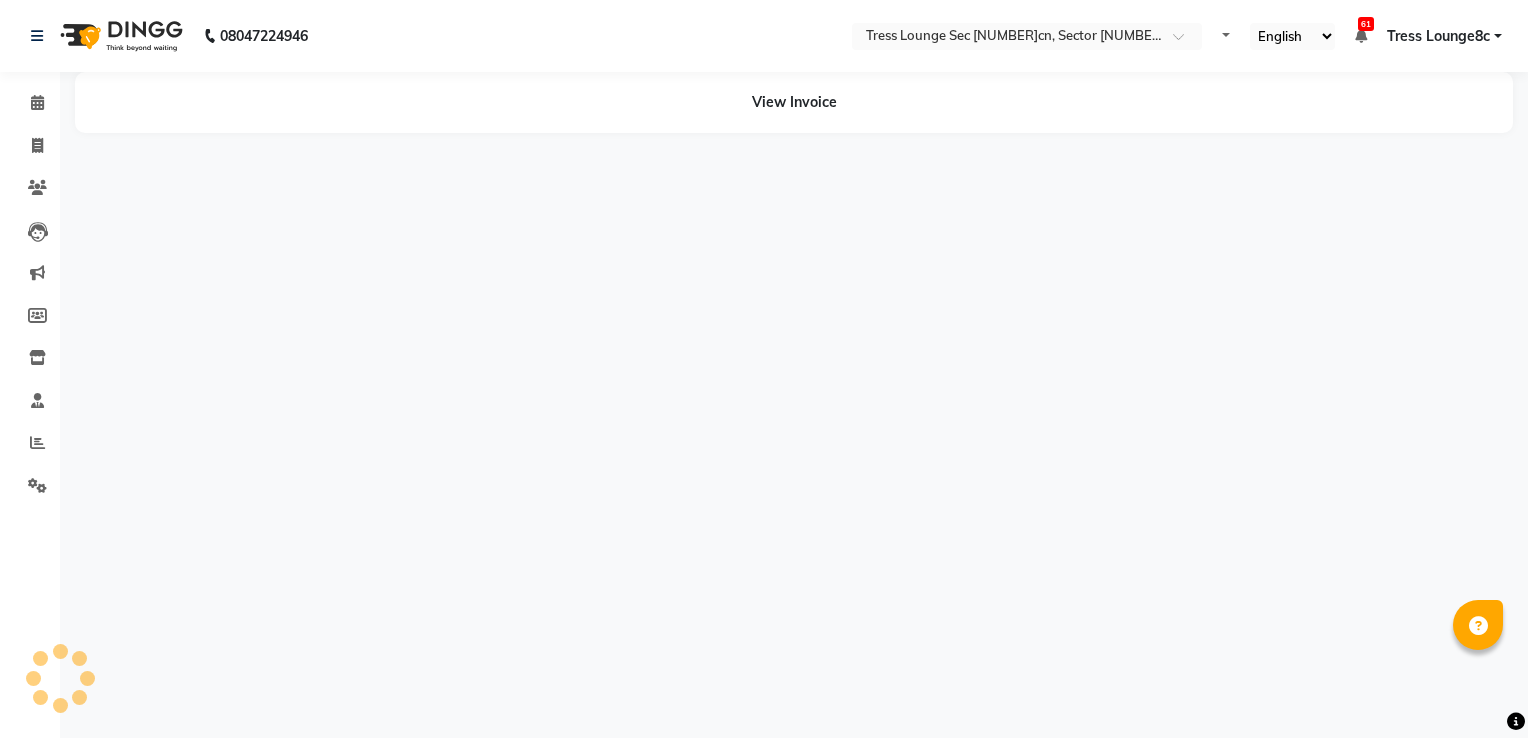 select on "en" 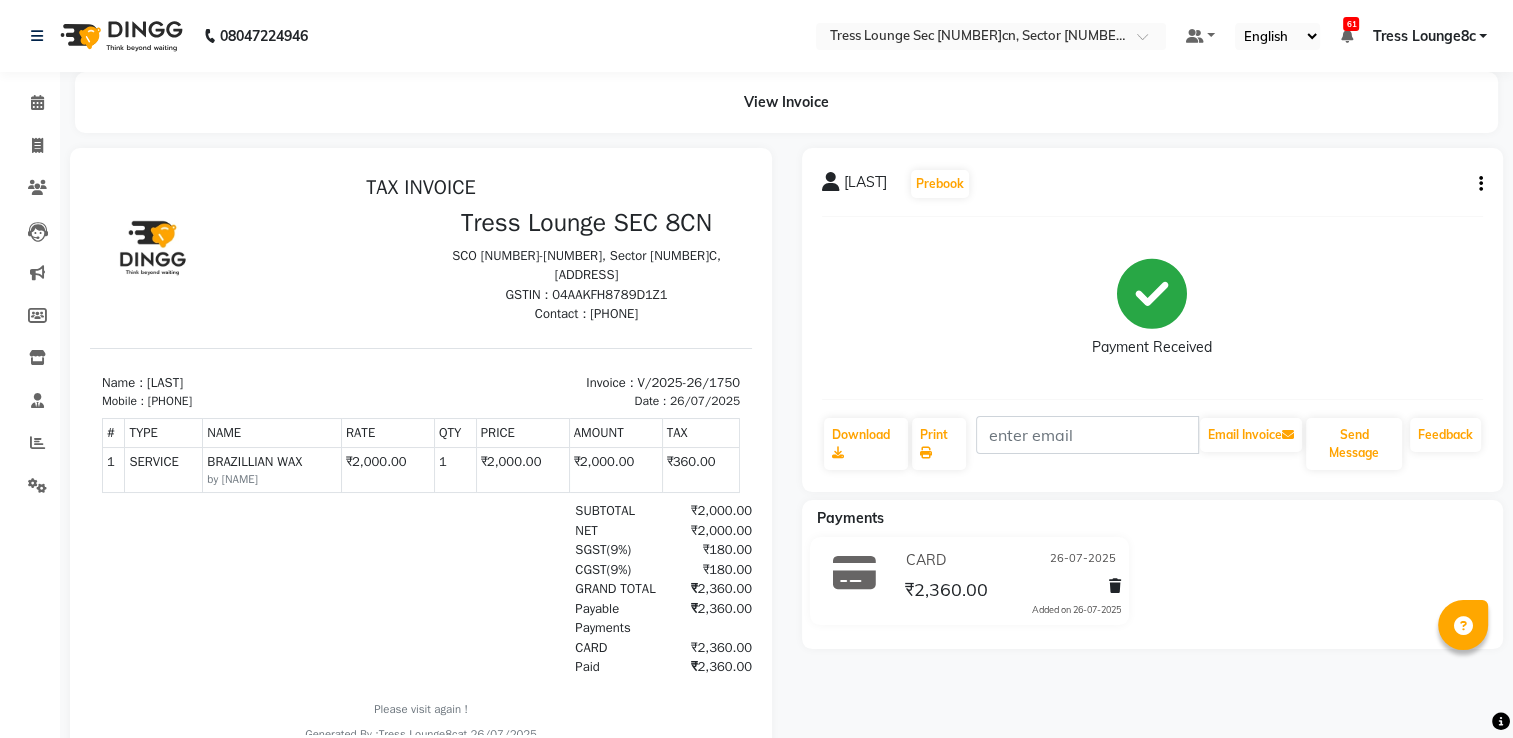 scroll, scrollTop: 0, scrollLeft: 0, axis: both 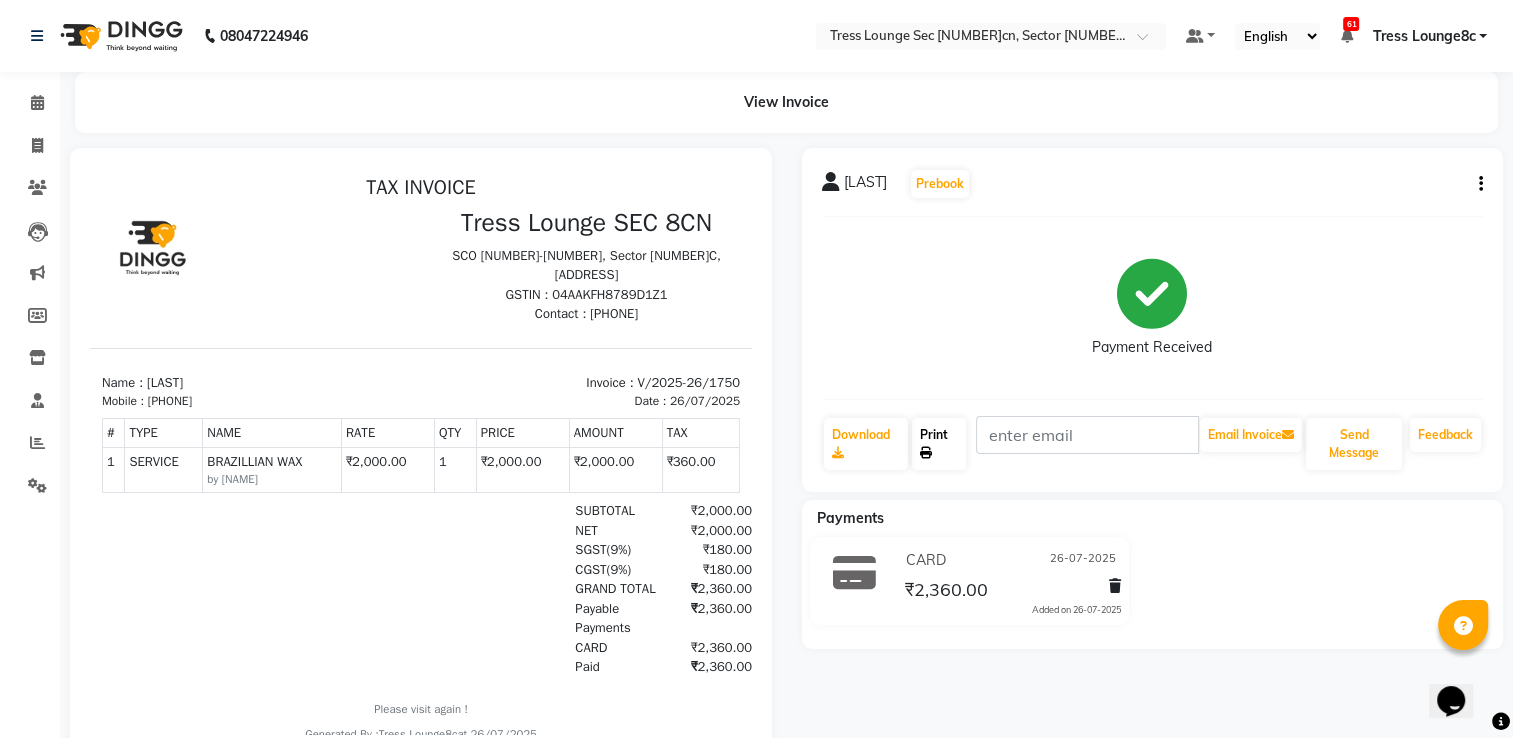 click on "Print" 